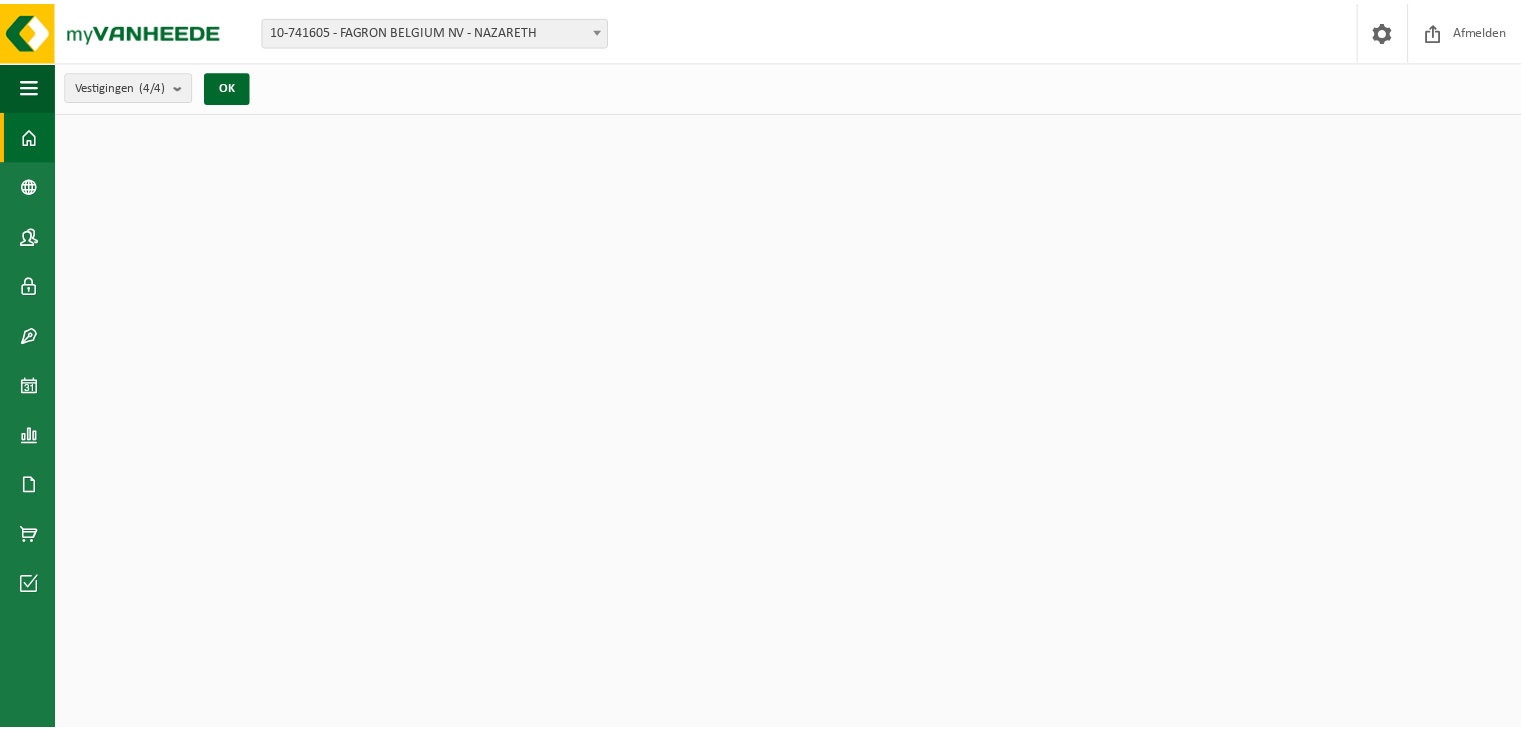 scroll, scrollTop: 0, scrollLeft: 0, axis: both 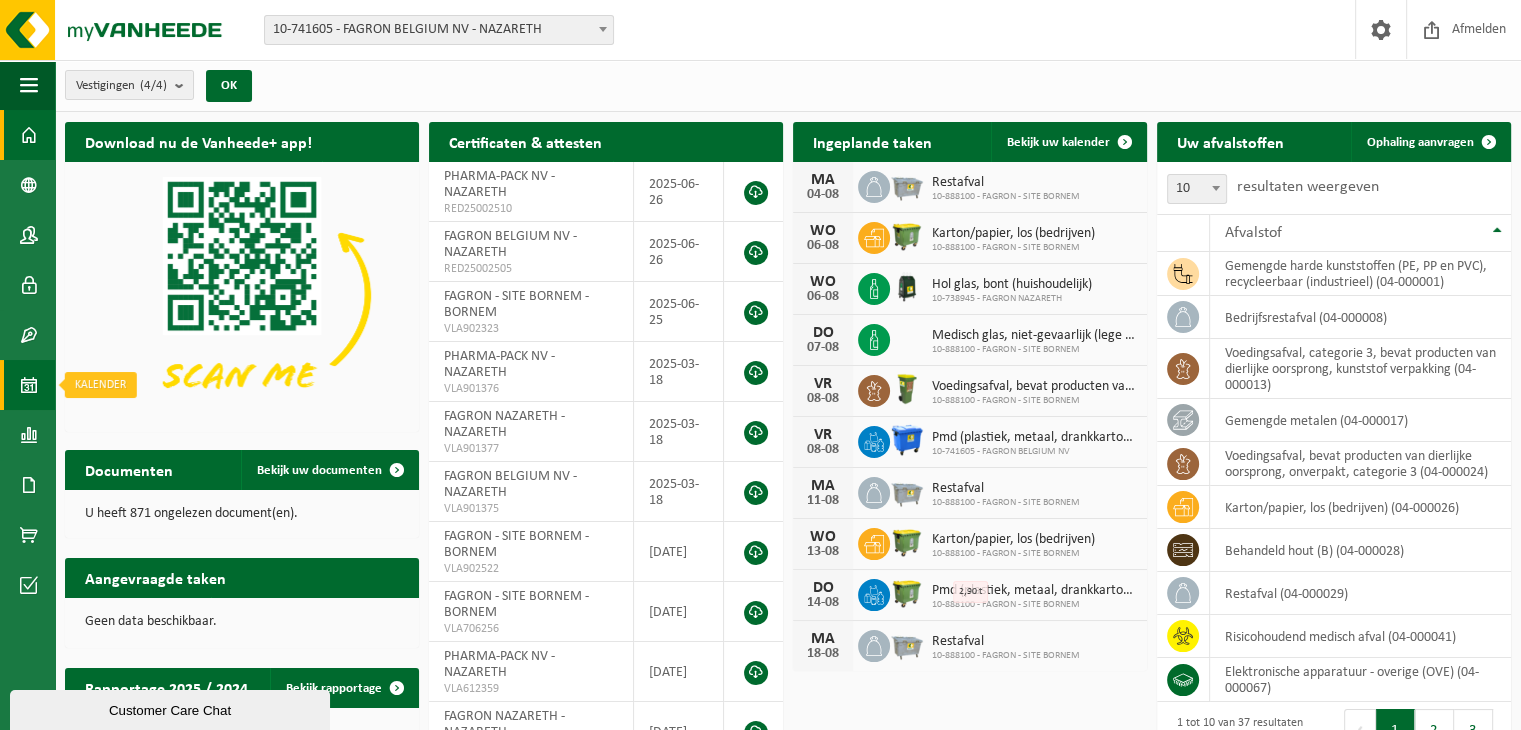 drag, startPoint x: 22, startPoint y: 387, endPoint x: 24, endPoint y: 377, distance: 10.198039 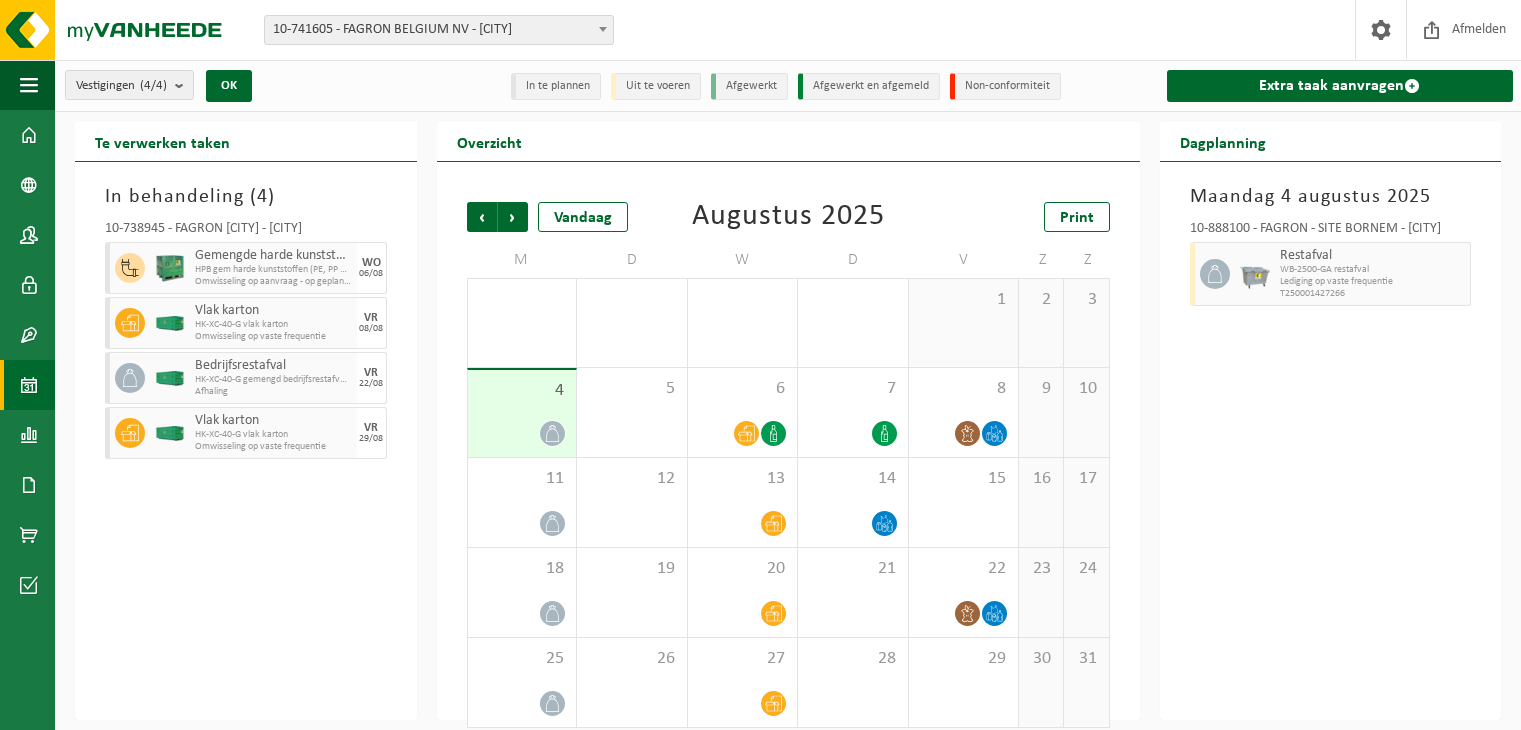 scroll, scrollTop: 0, scrollLeft: 0, axis: both 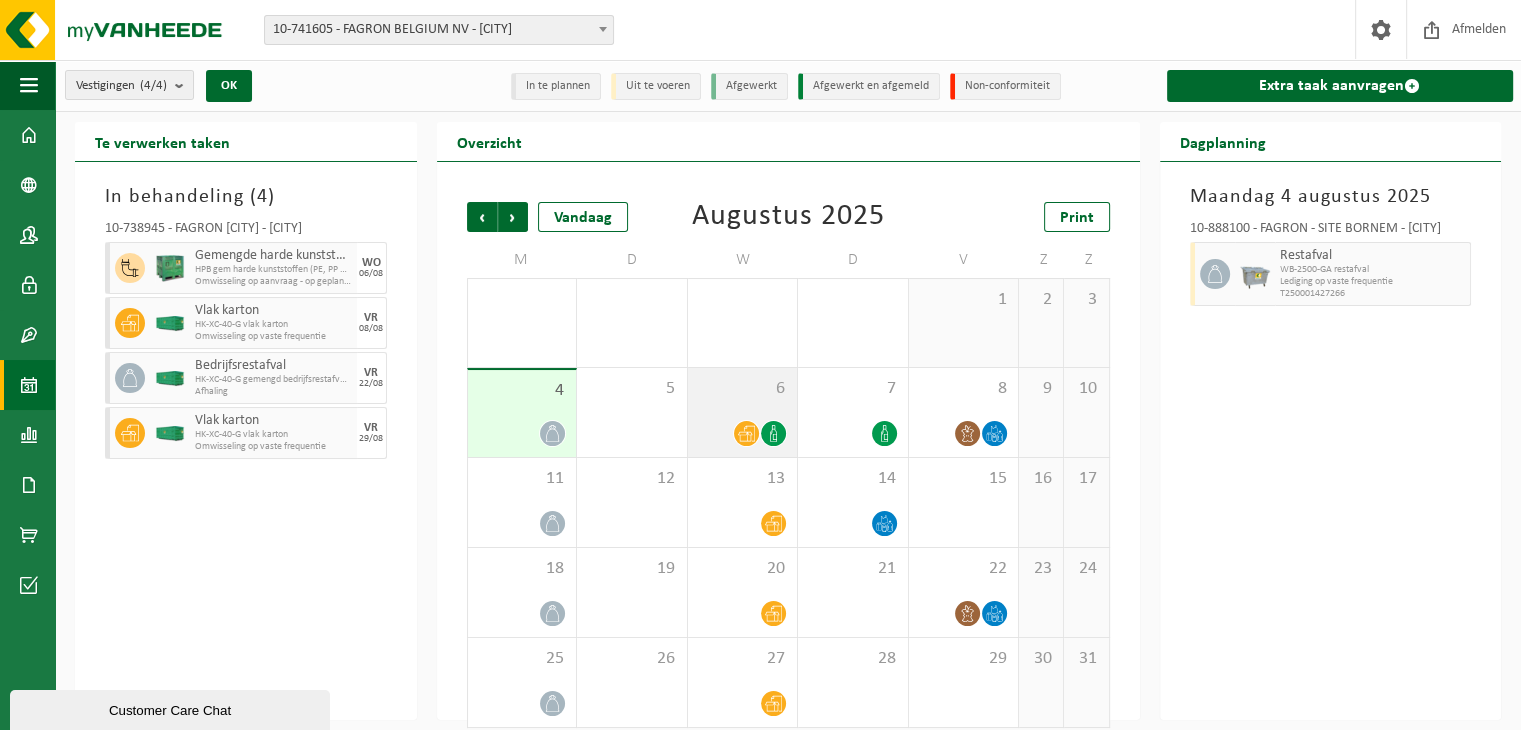 click at bounding box center (746, 433) 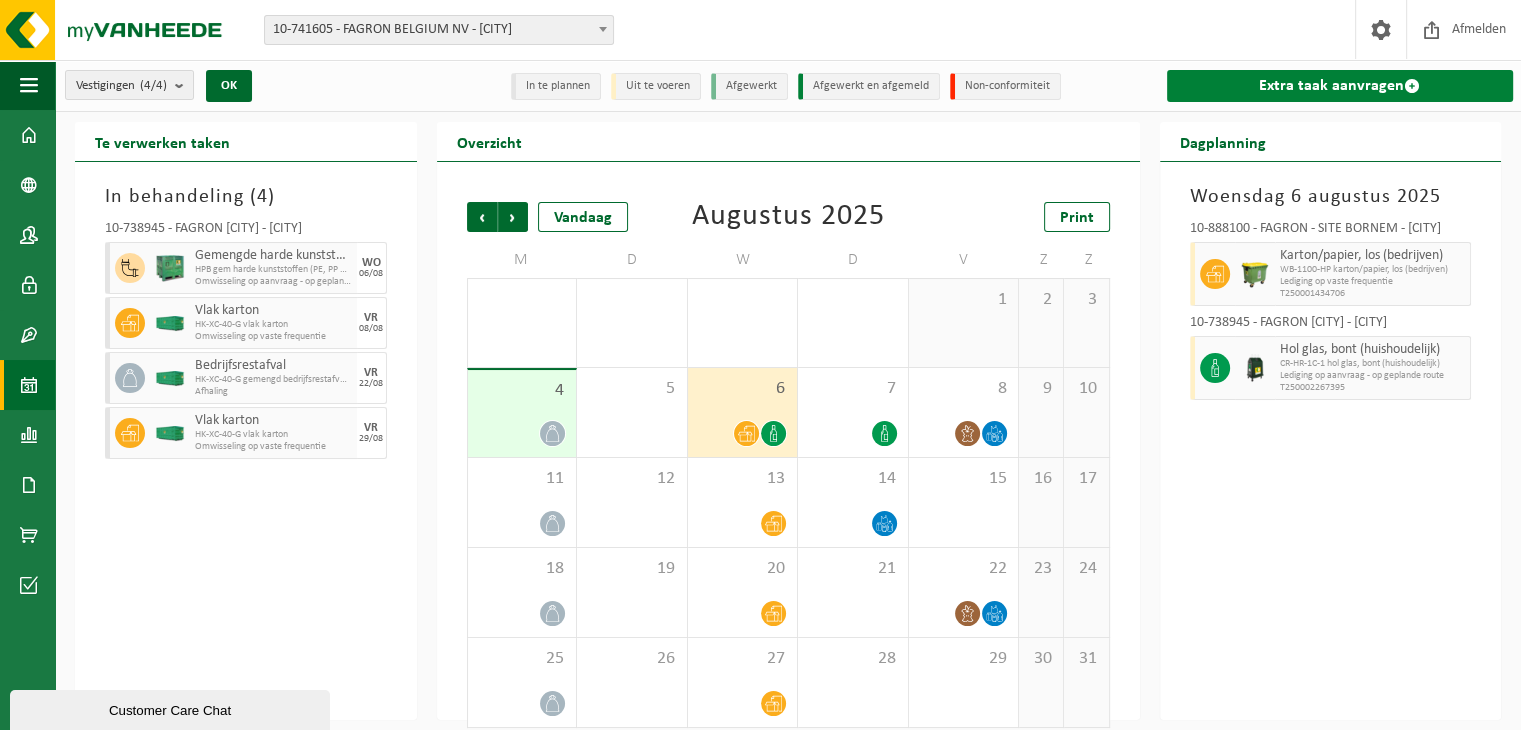 click on "Extra taak aanvragen" at bounding box center [1340, 86] 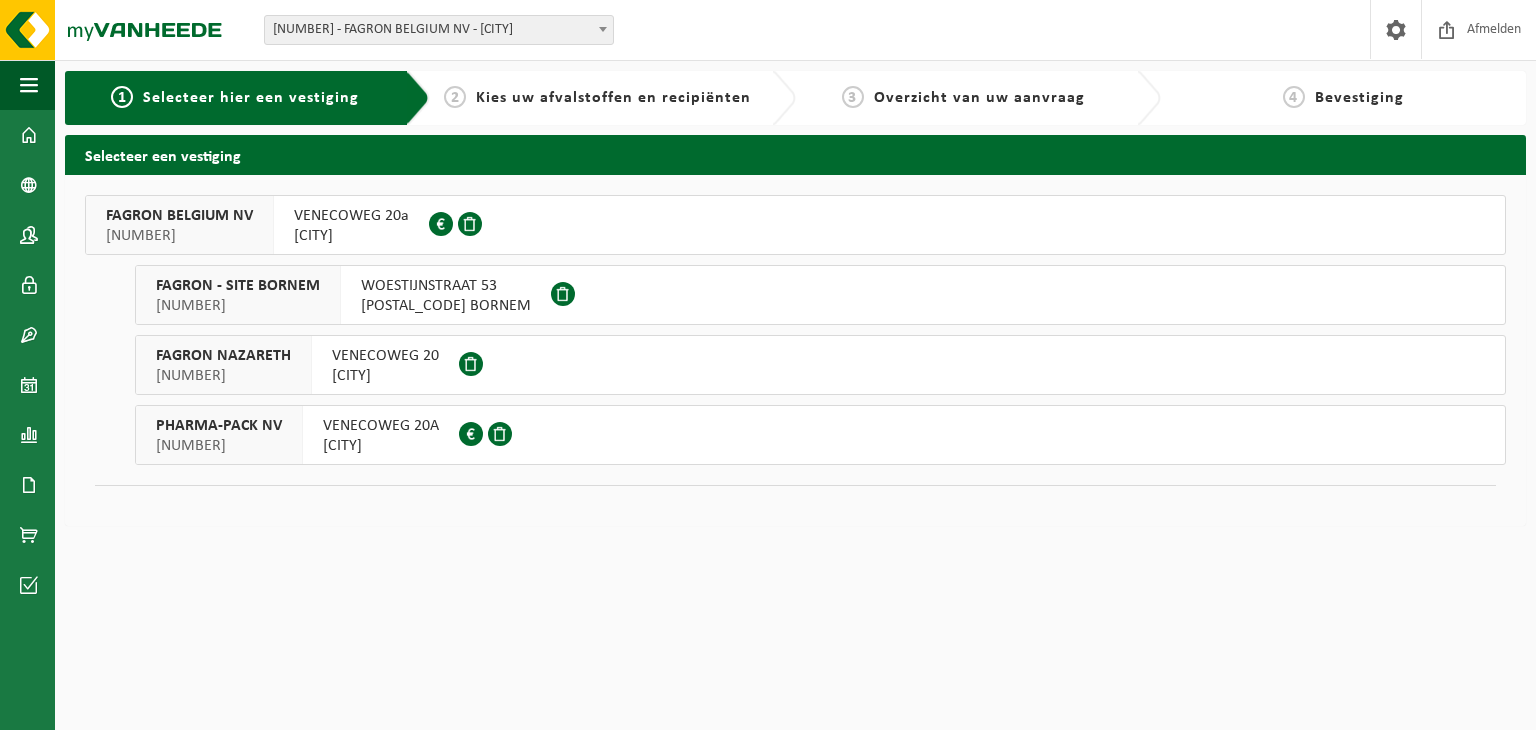 scroll, scrollTop: 0, scrollLeft: 0, axis: both 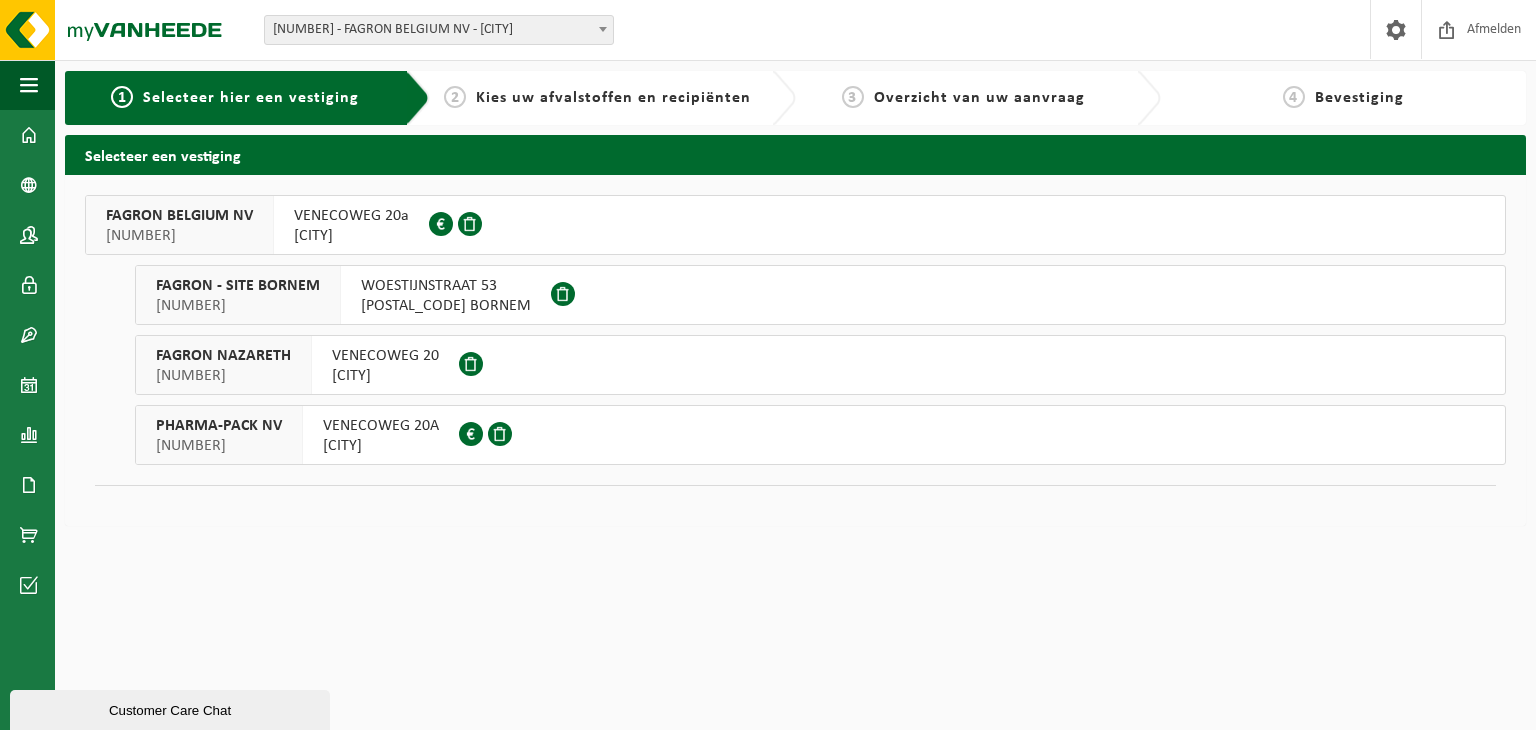 click on "FAGRON NAZARETH" at bounding box center [223, 356] 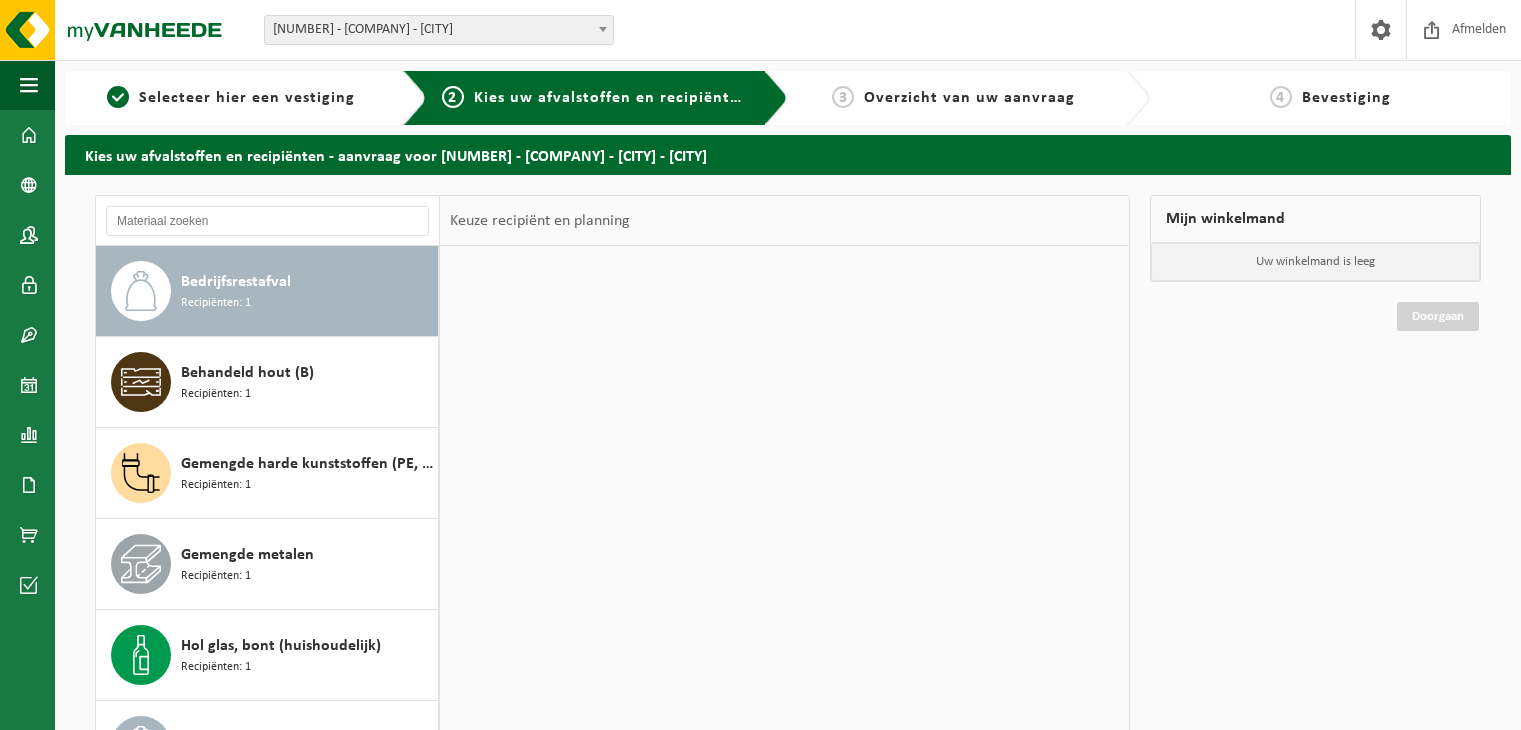 scroll, scrollTop: 0, scrollLeft: 0, axis: both 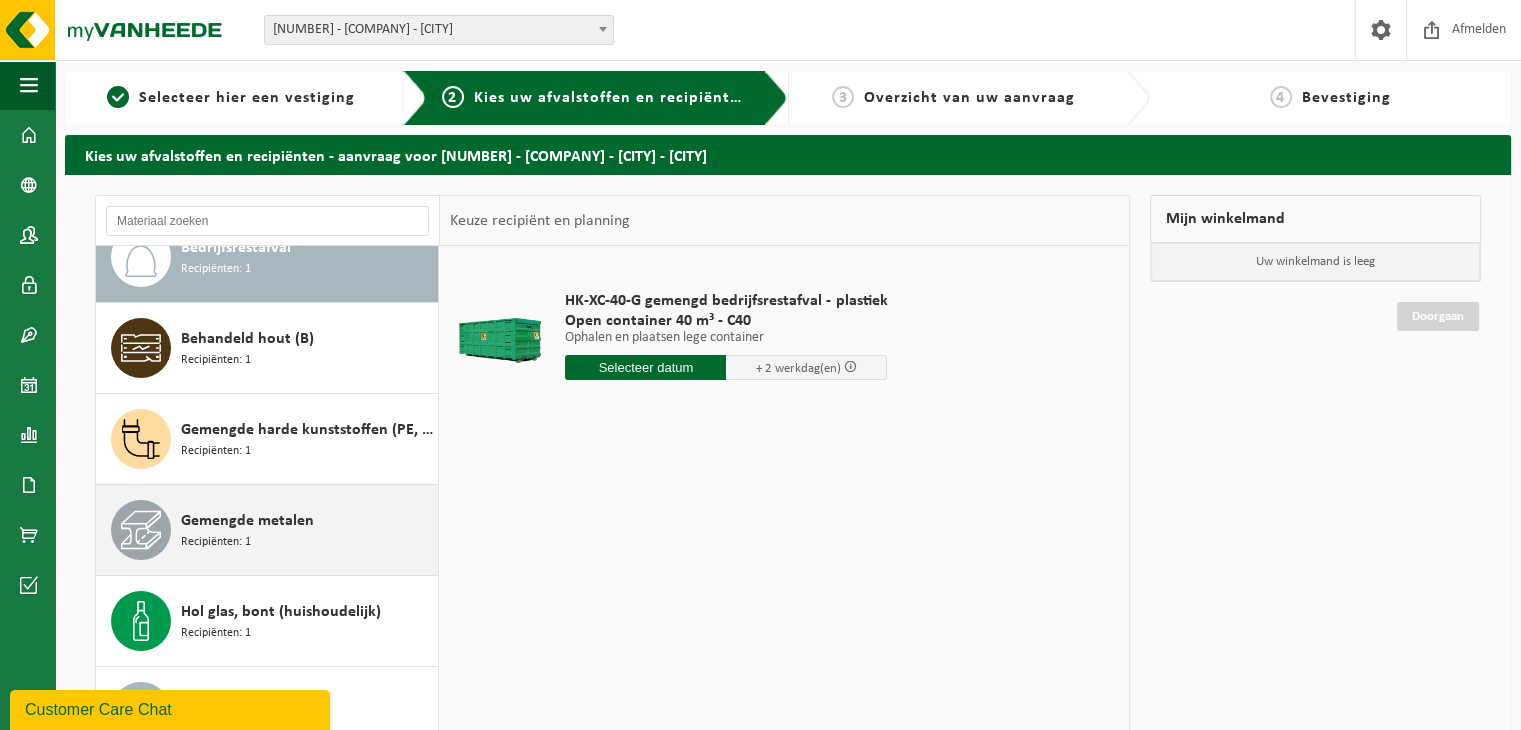 click on "Gemengde metalen" at bounding box center (247, 521) 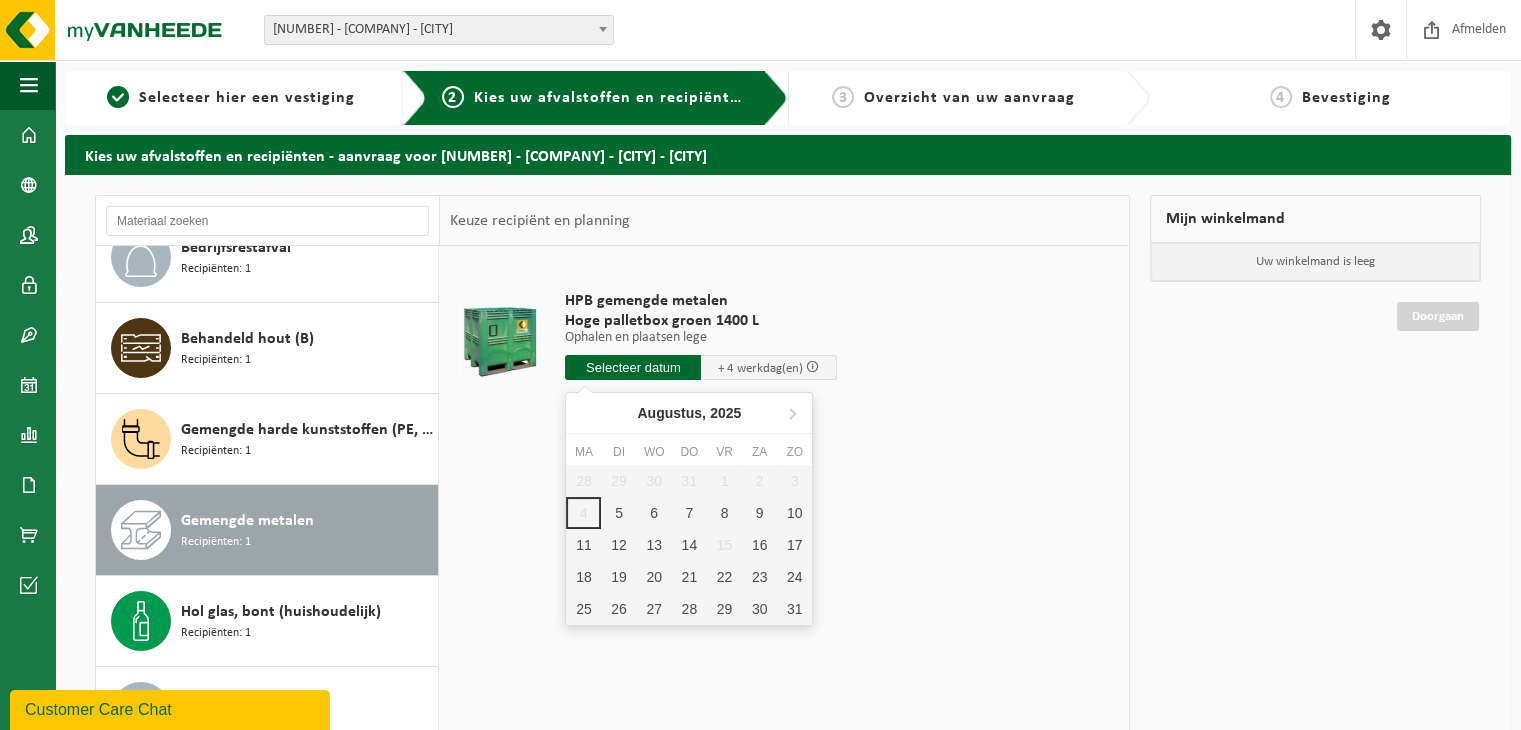 click at bounding box center [633, 367] 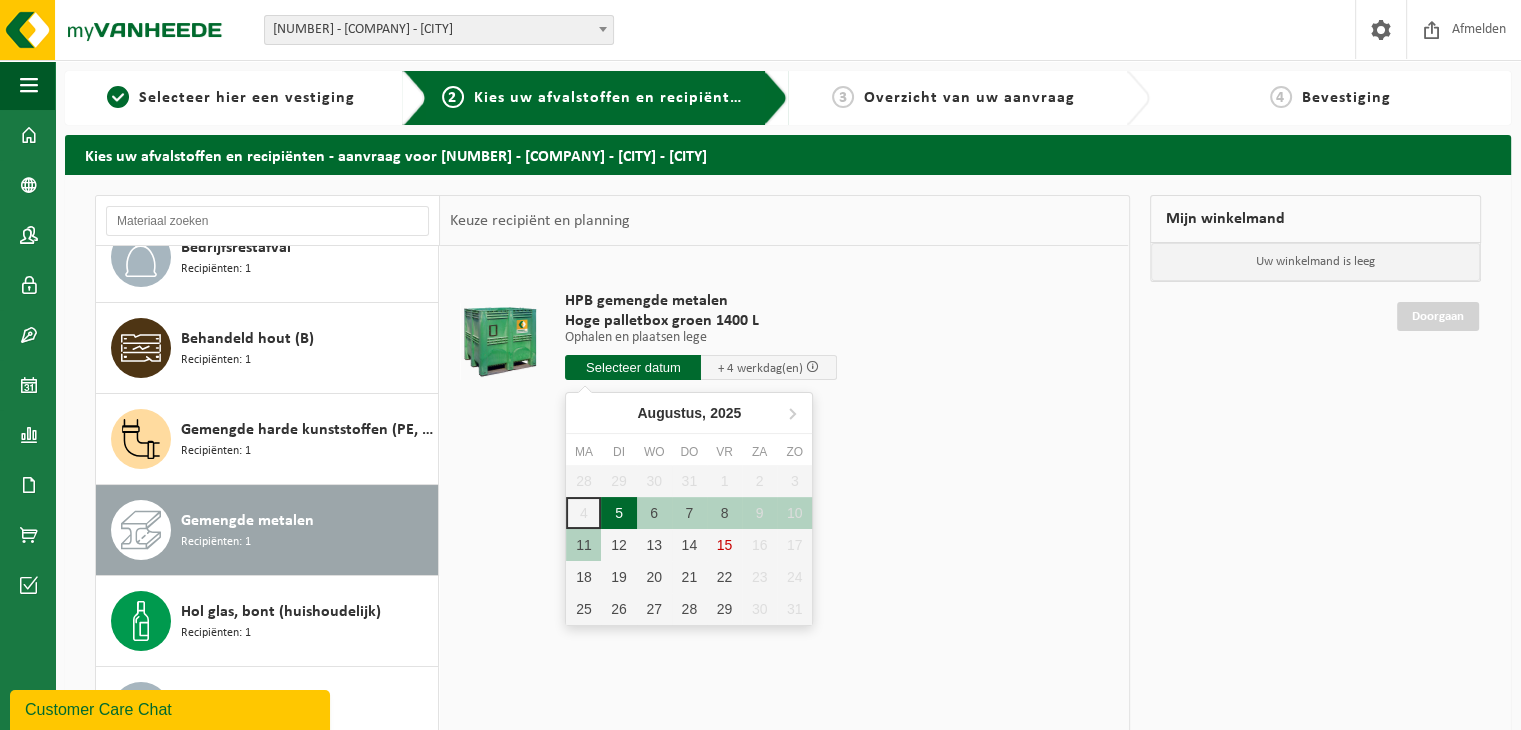 click on "5" at bounding box center [618, 513] 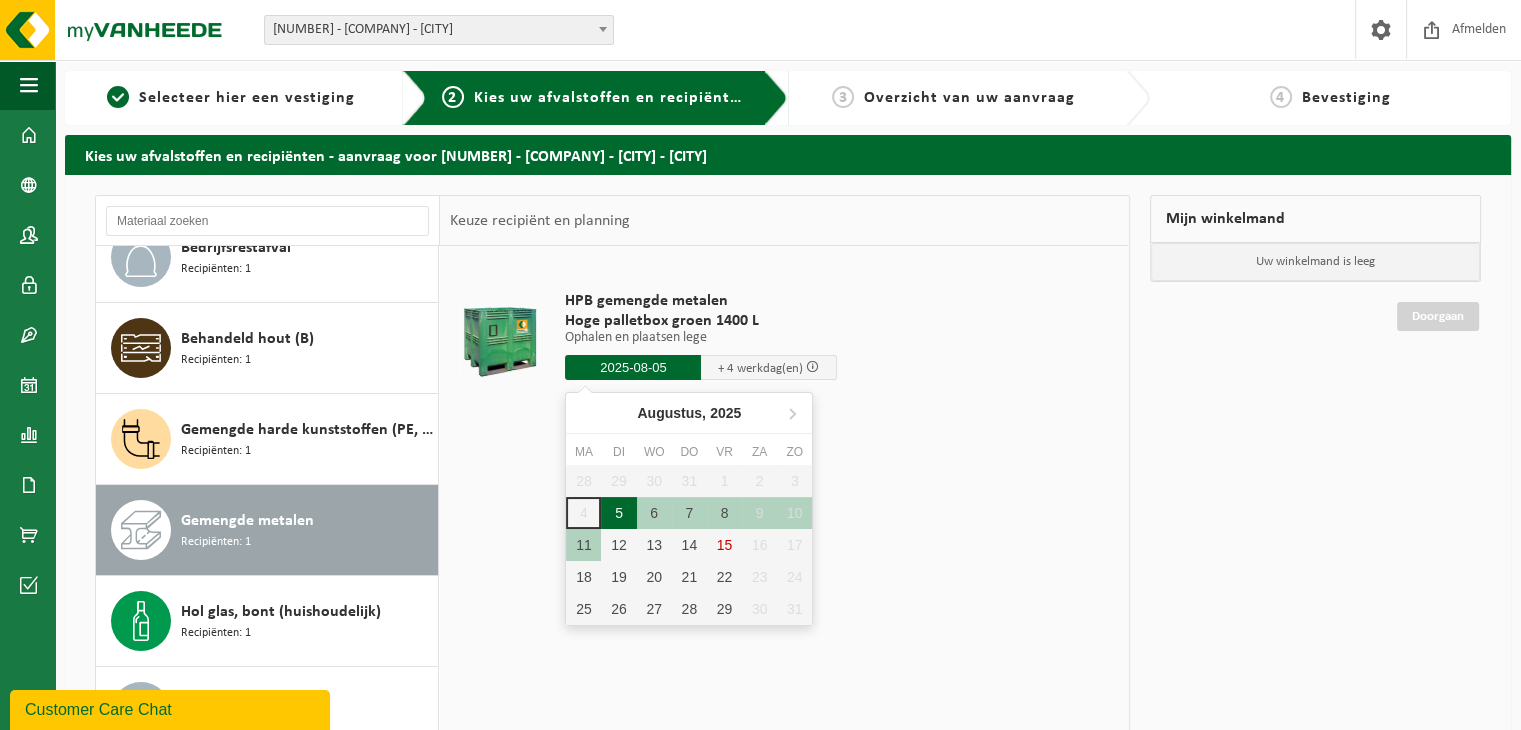 type on "Van 2025-08-05" 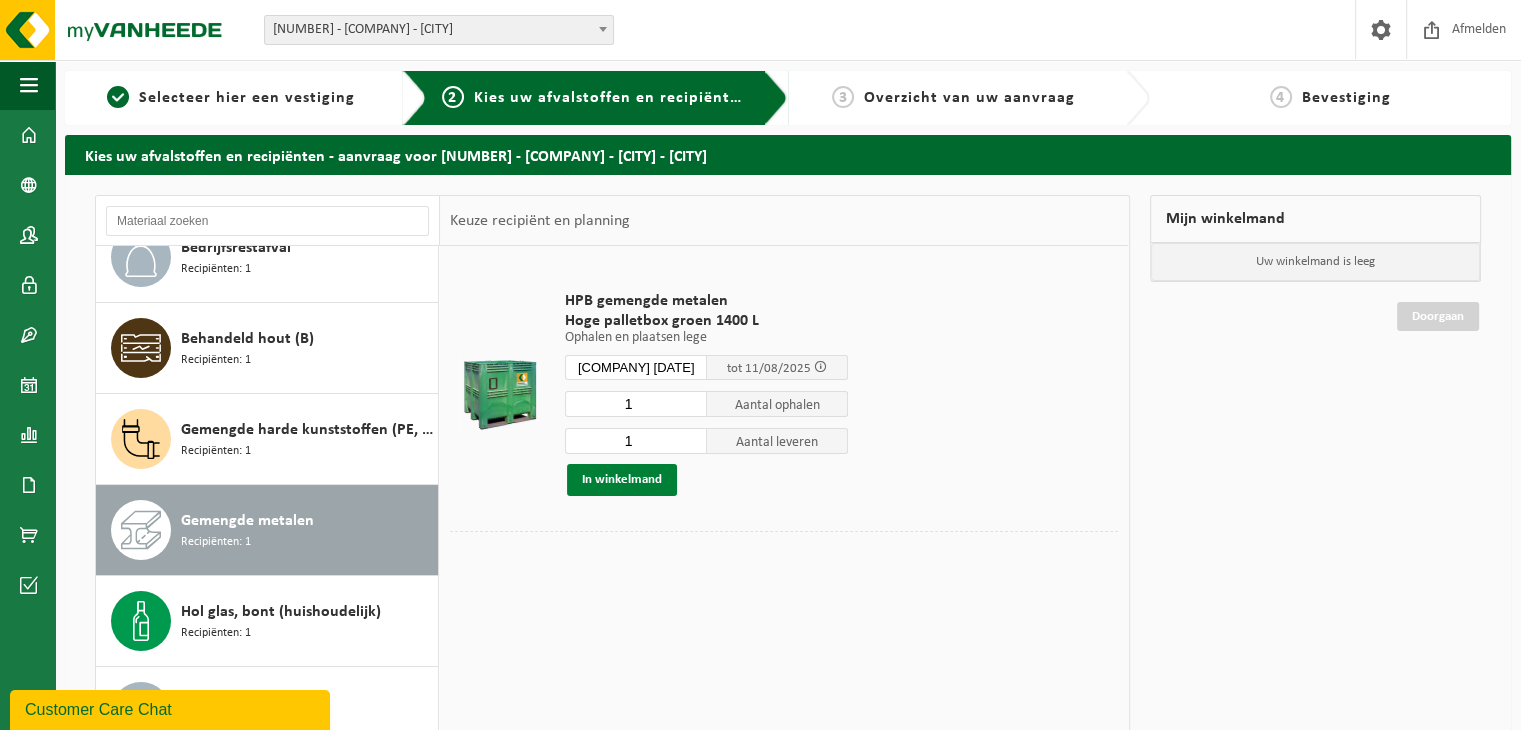 click on "In winkelmand" at bounding box center (622, 480) 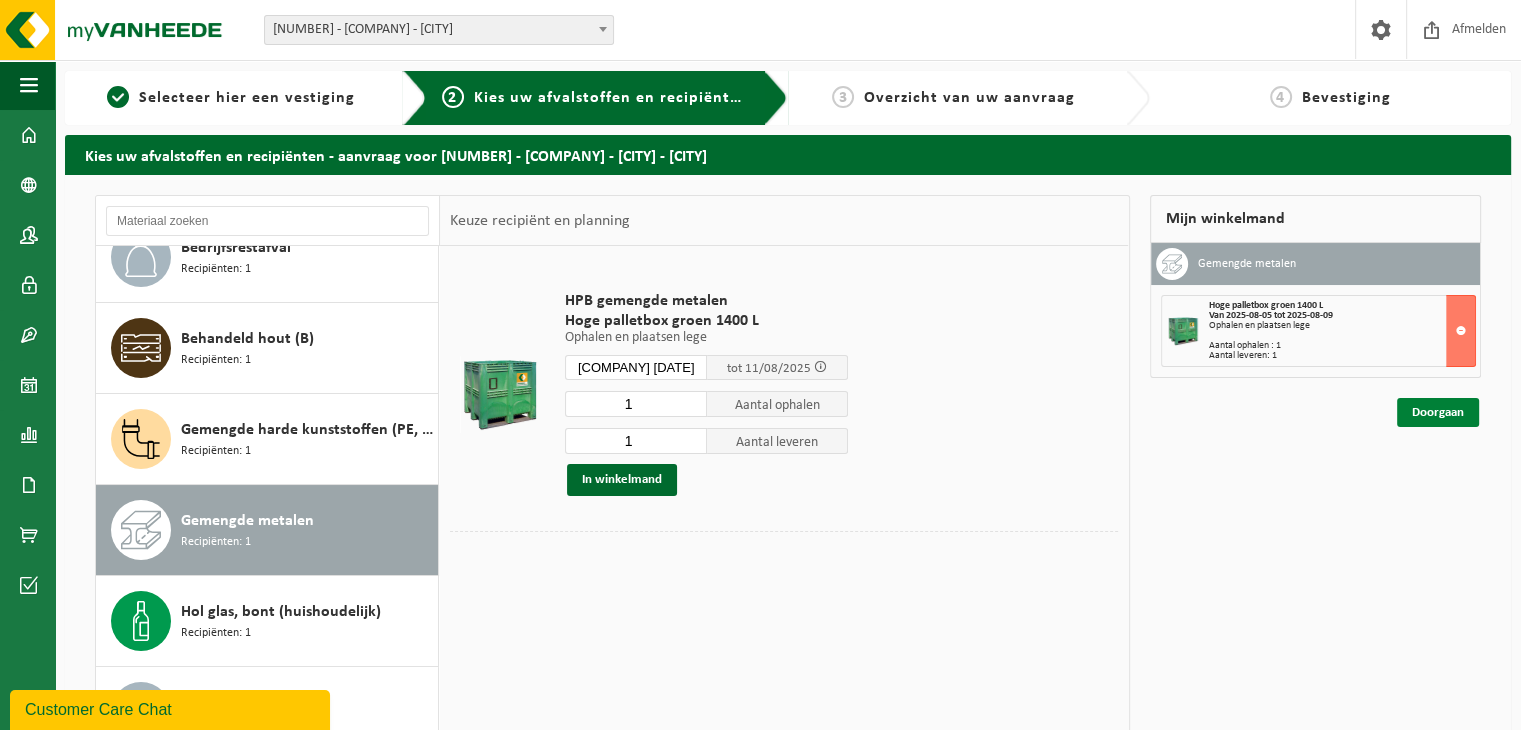 click on "Doorgaan" at bounding box center [1438, 412] 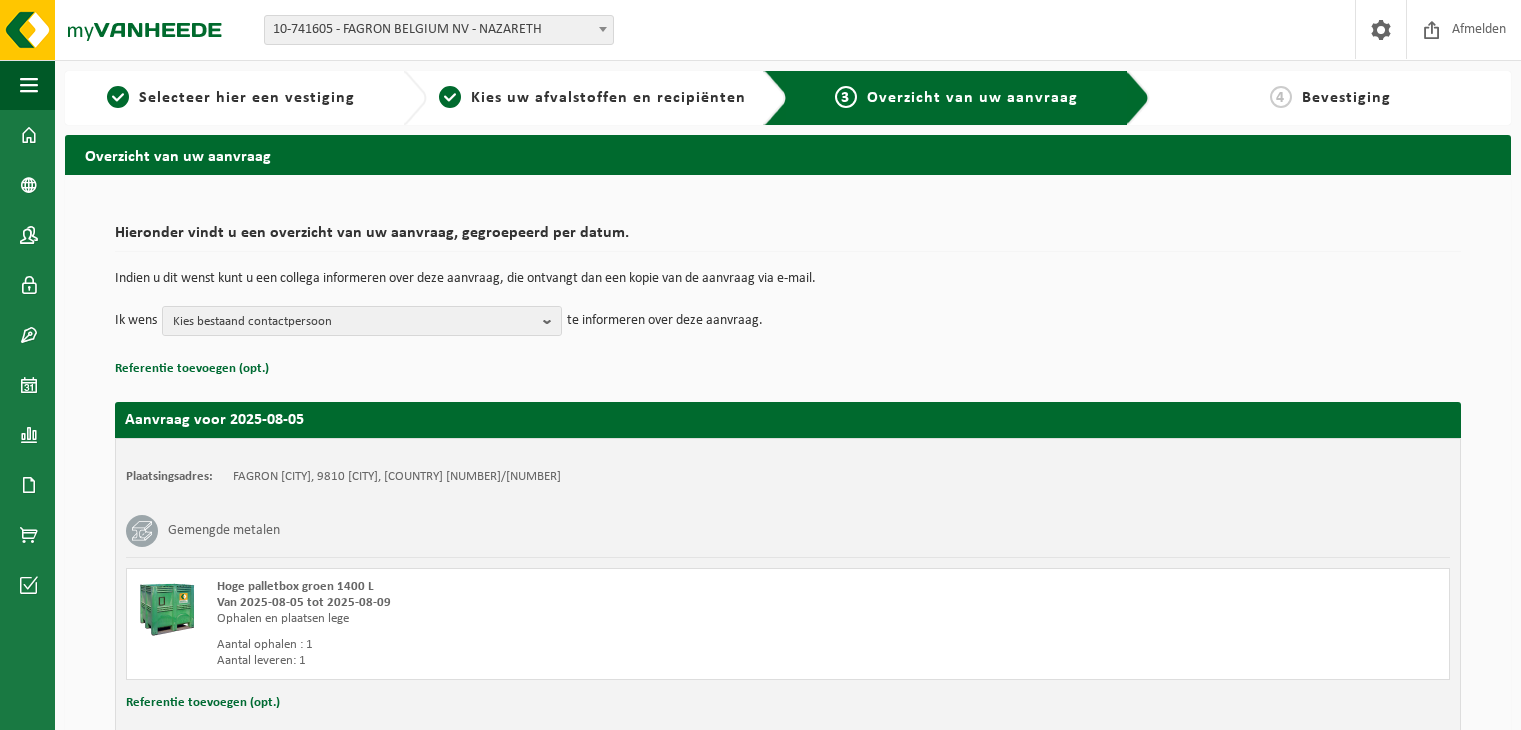 scroll, scrollTop: 0, scrollLeft: 0, axis: both 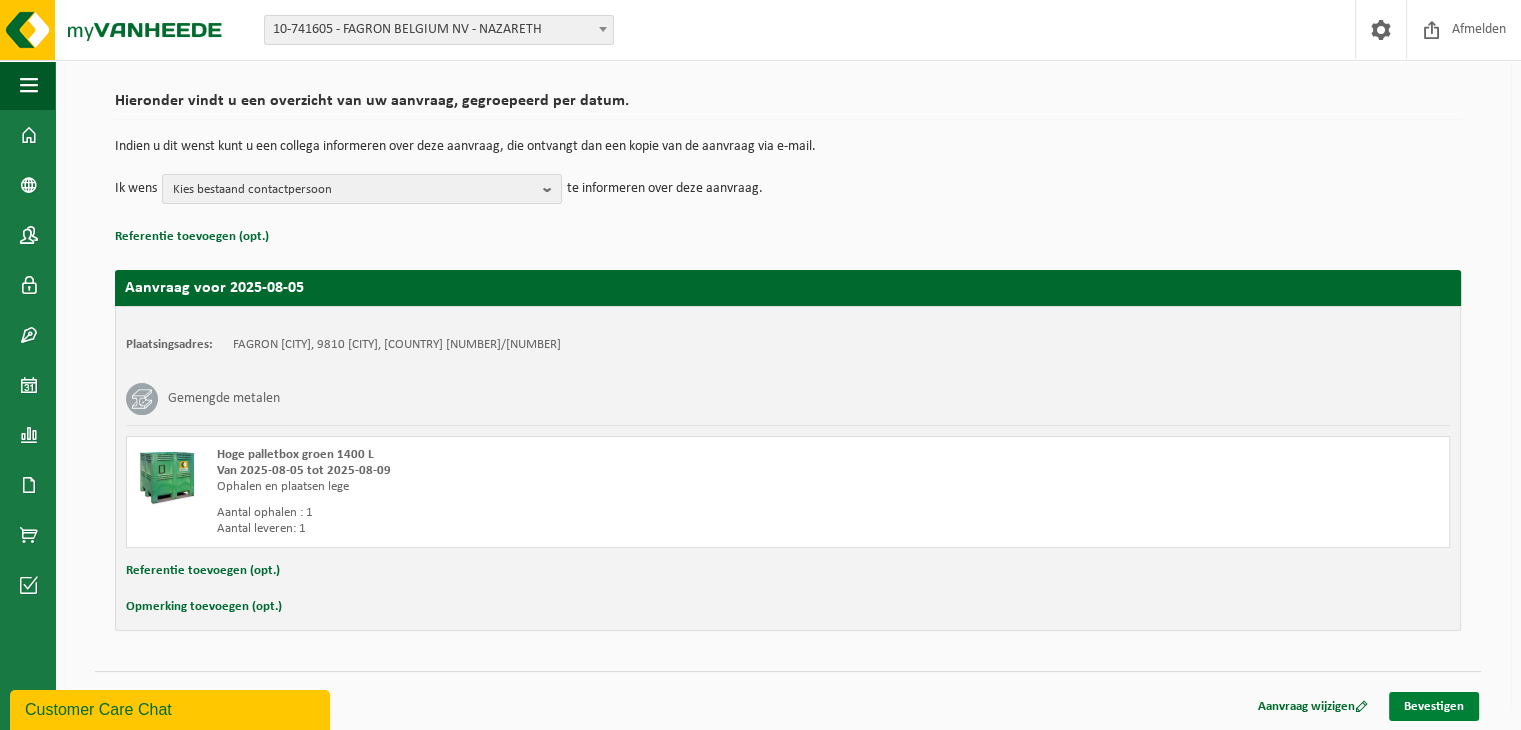 click on "Bevestigen" at bounding box center [1434, 706] 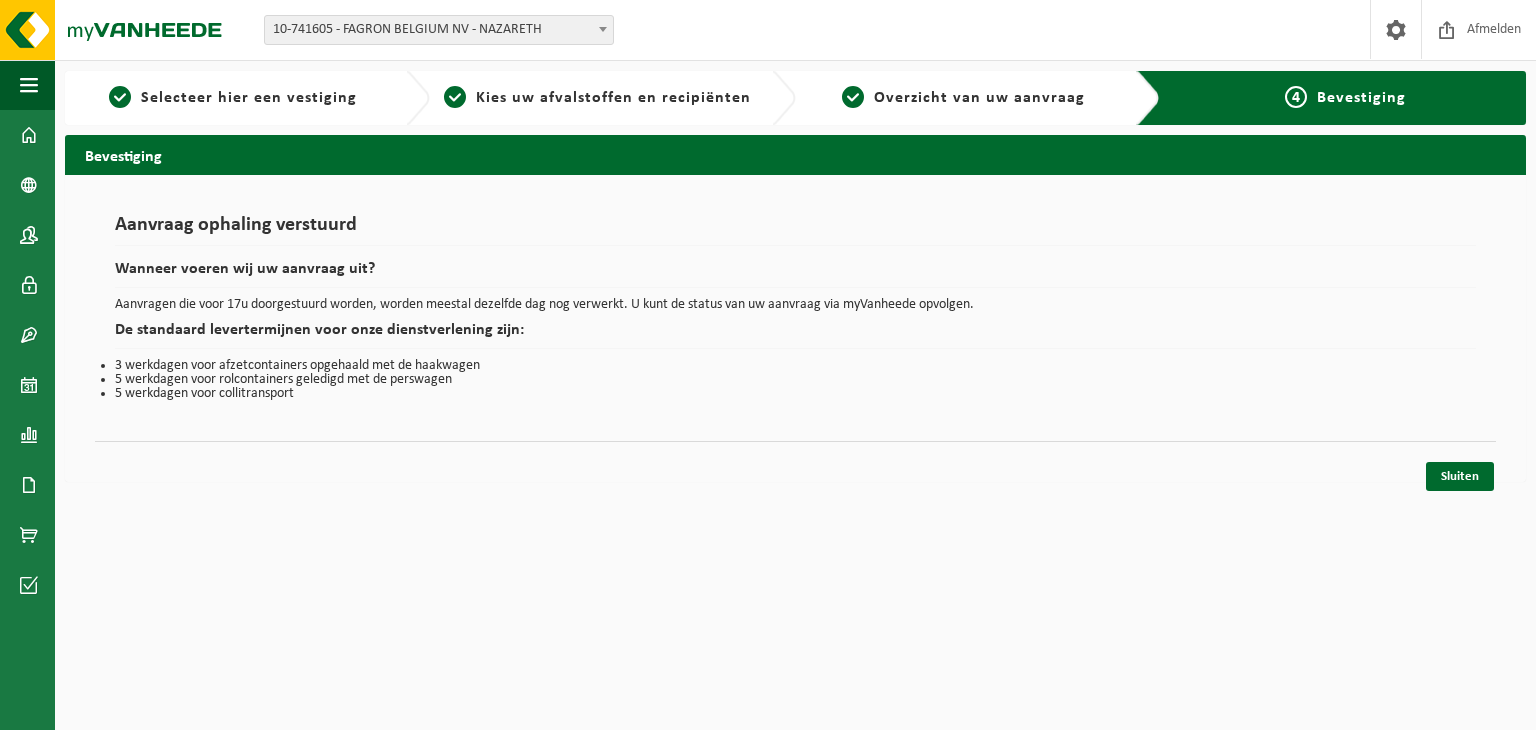 scroll, scrollTop: 0, scrollLeft: 0, axis: both 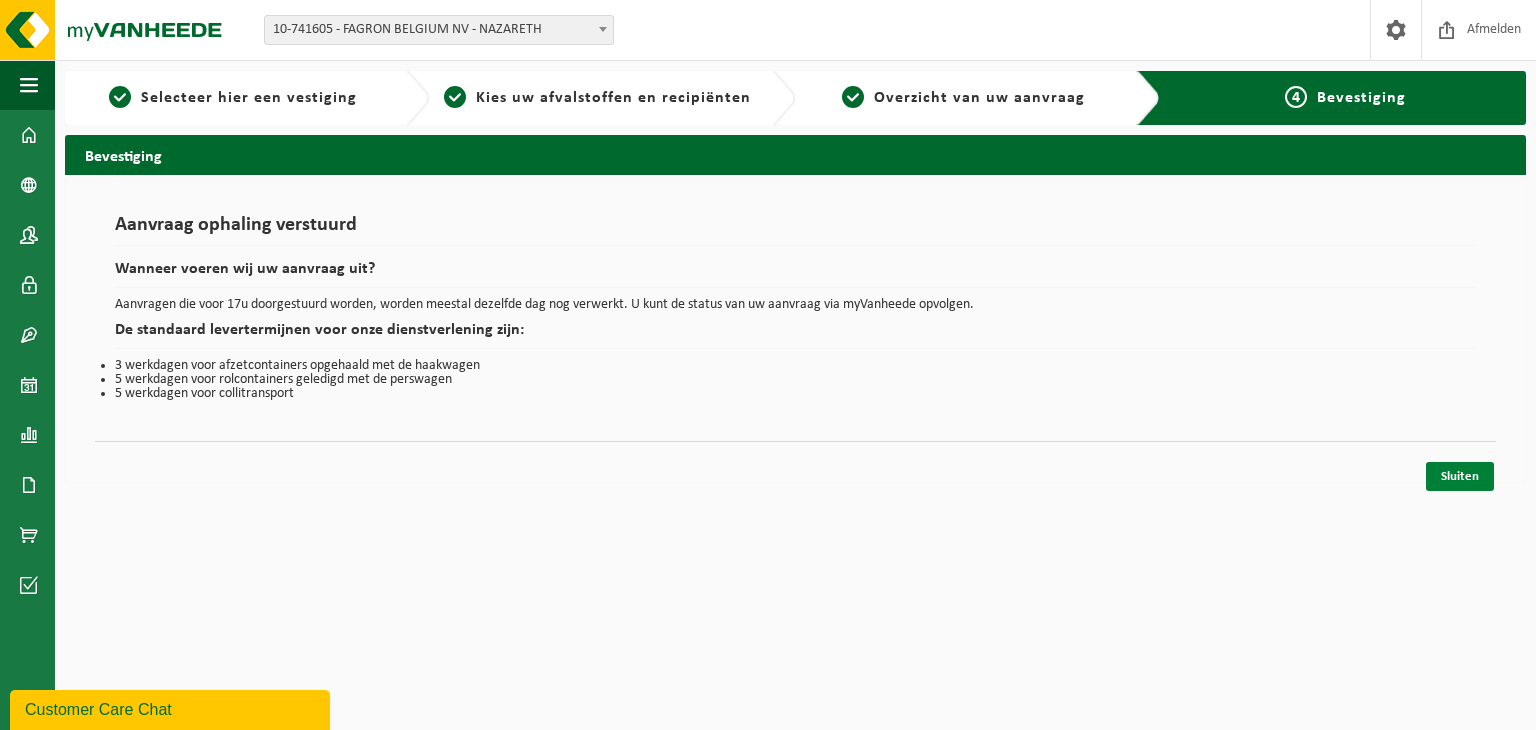 click on "Sluiten" at bounding box center (1460, 476) 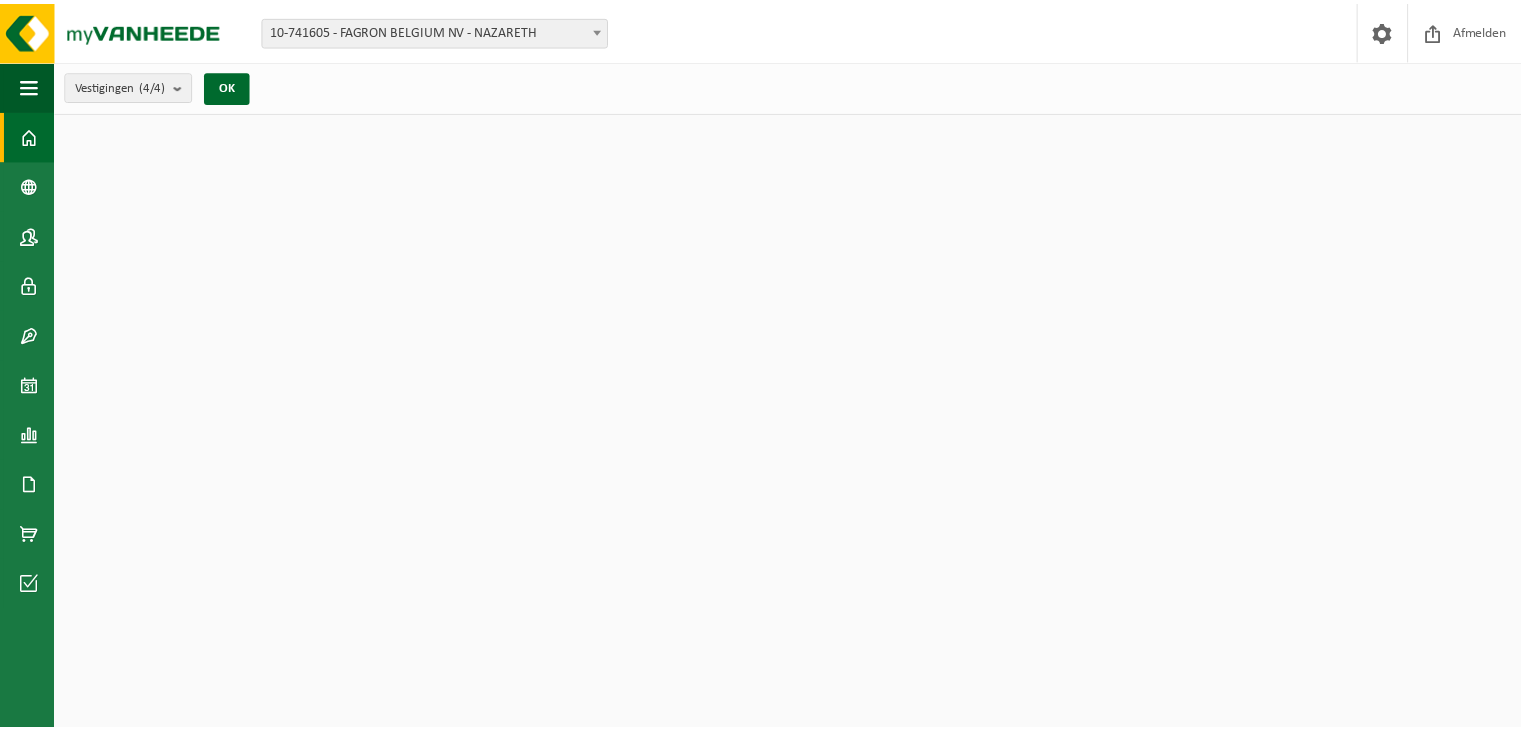 scroll, scrollTop: 0, scrollLeft: 0, axis: both 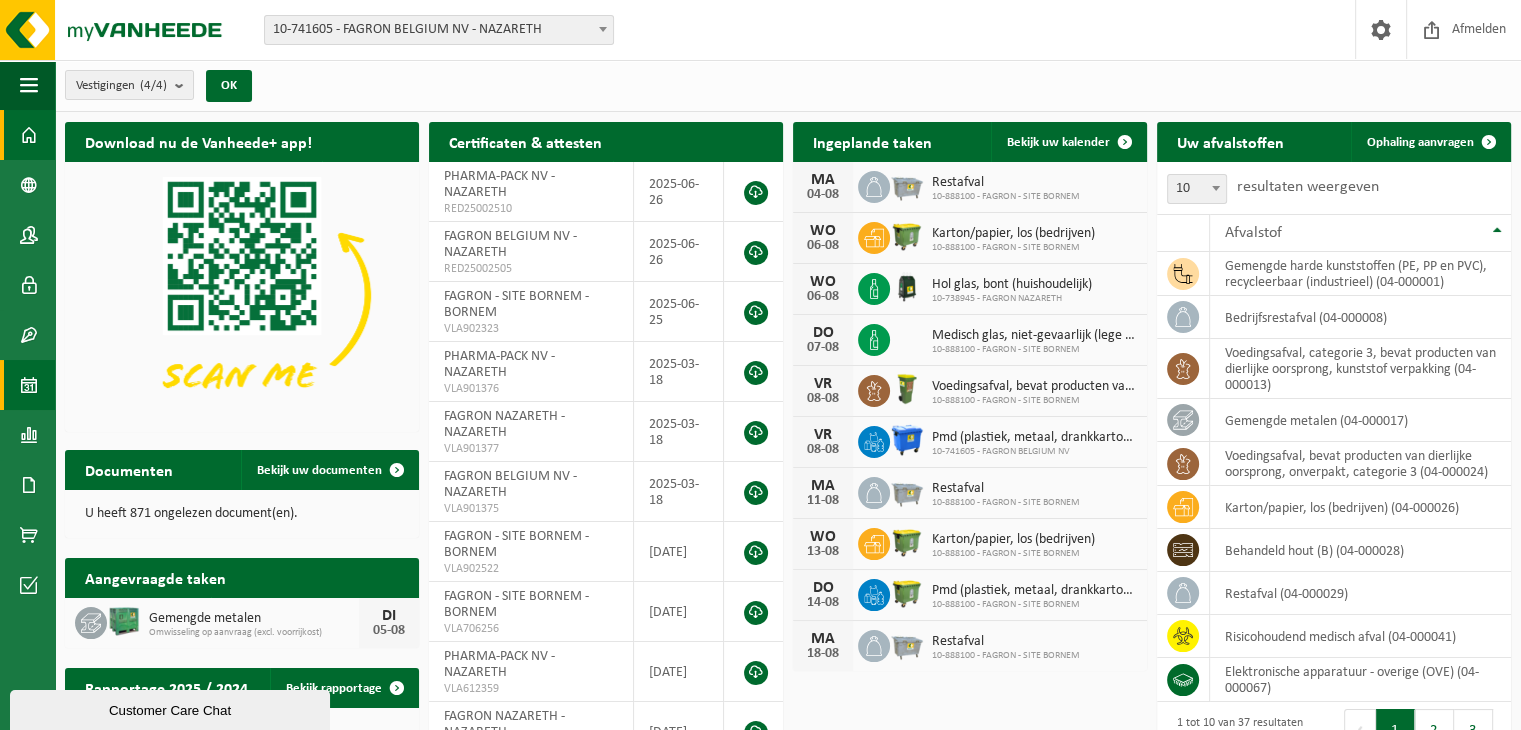 click at bounding box center (29, 385) 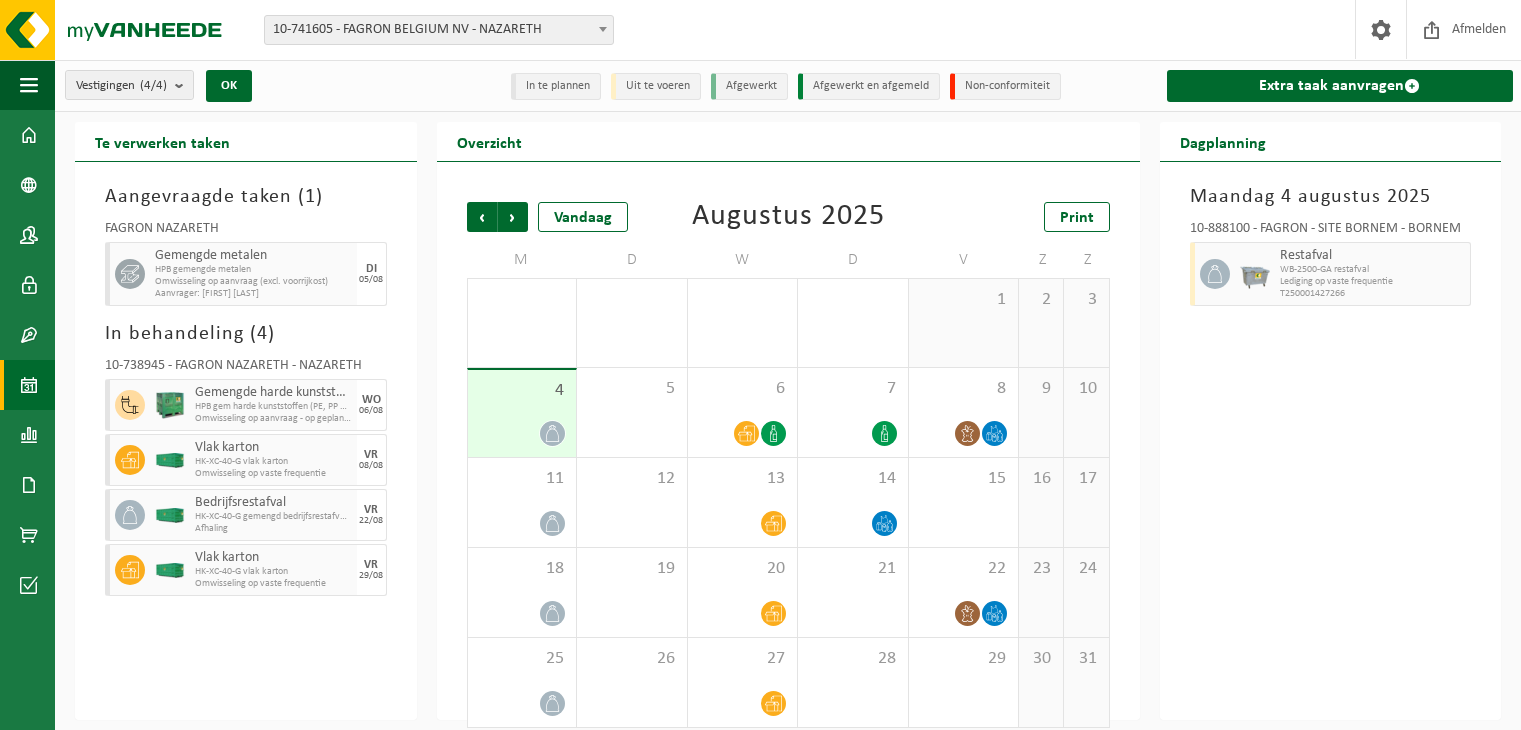 scroll, scrollTop: 0, scrollLeft: 0, axis: both 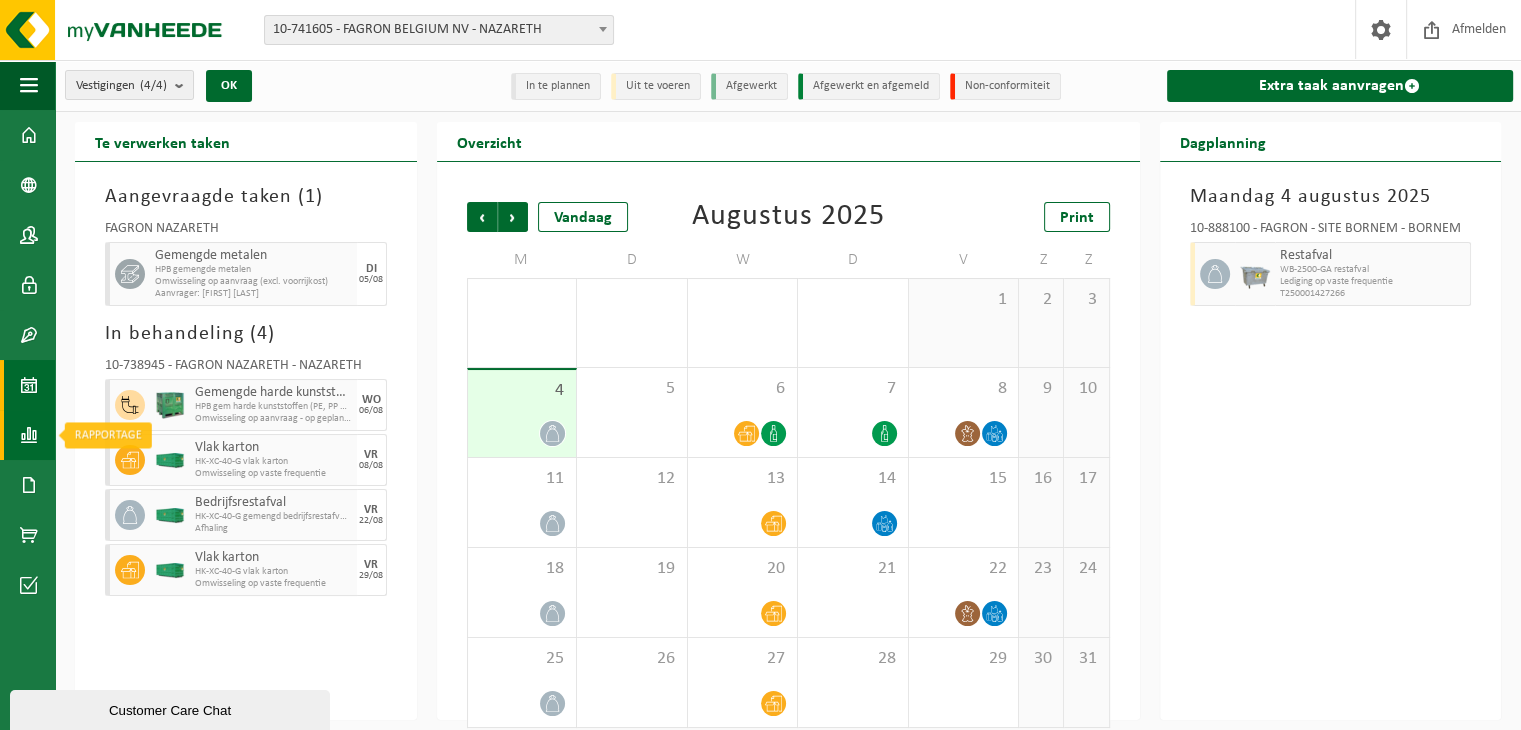click at bounding box center (29, 435) 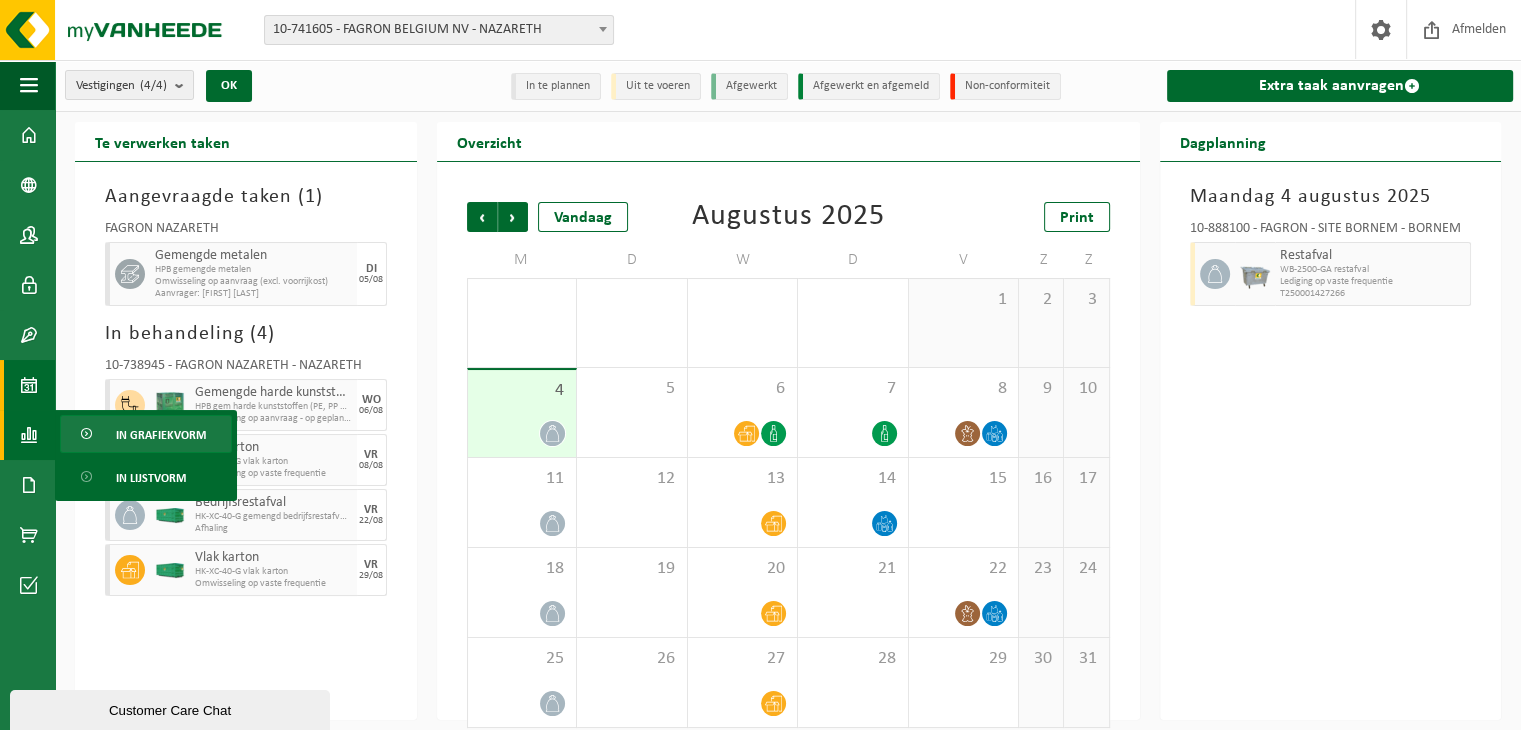 click on "In grafiekvorm" at bounding box center (161, 435) 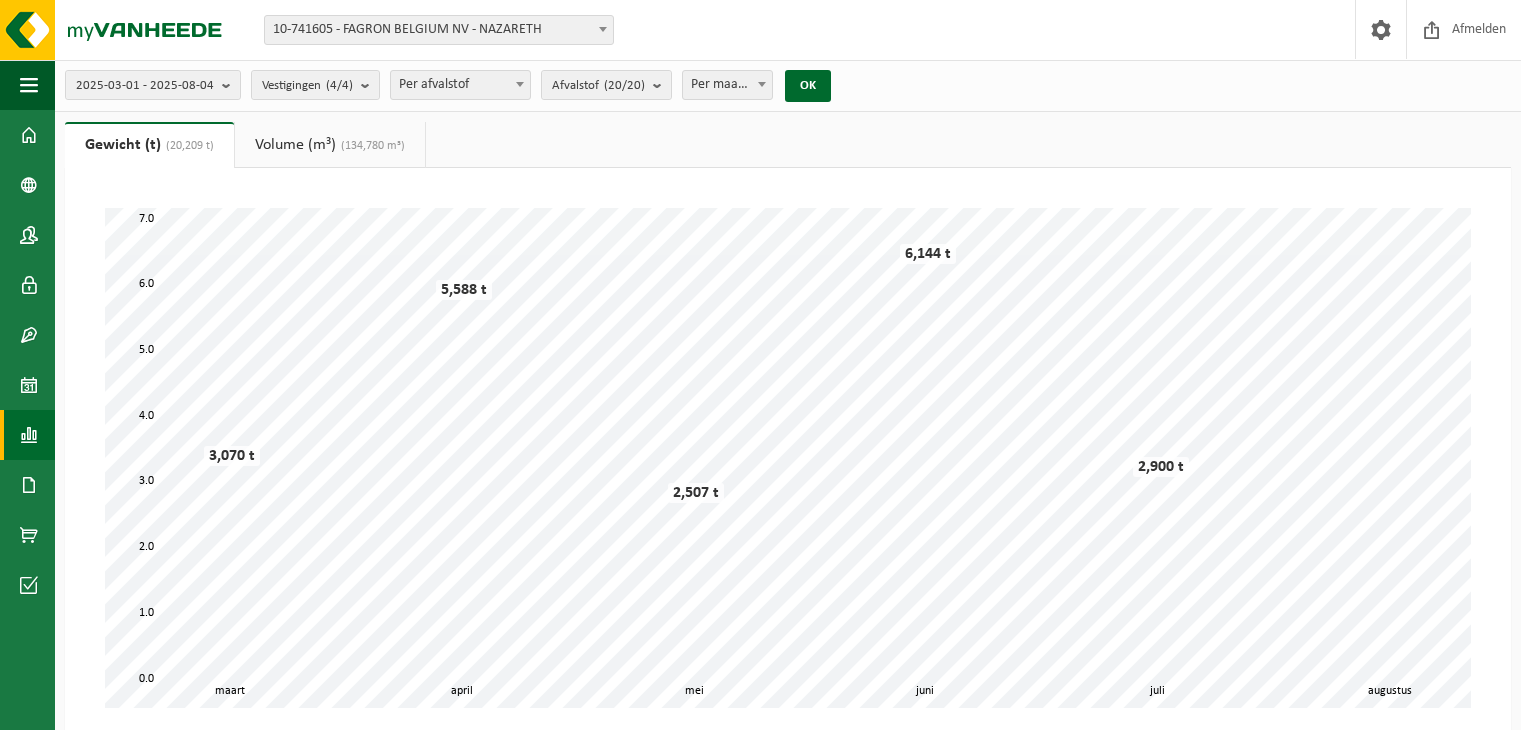 scroll, scrollTop: 0, scrollLeft: 0, axis: both 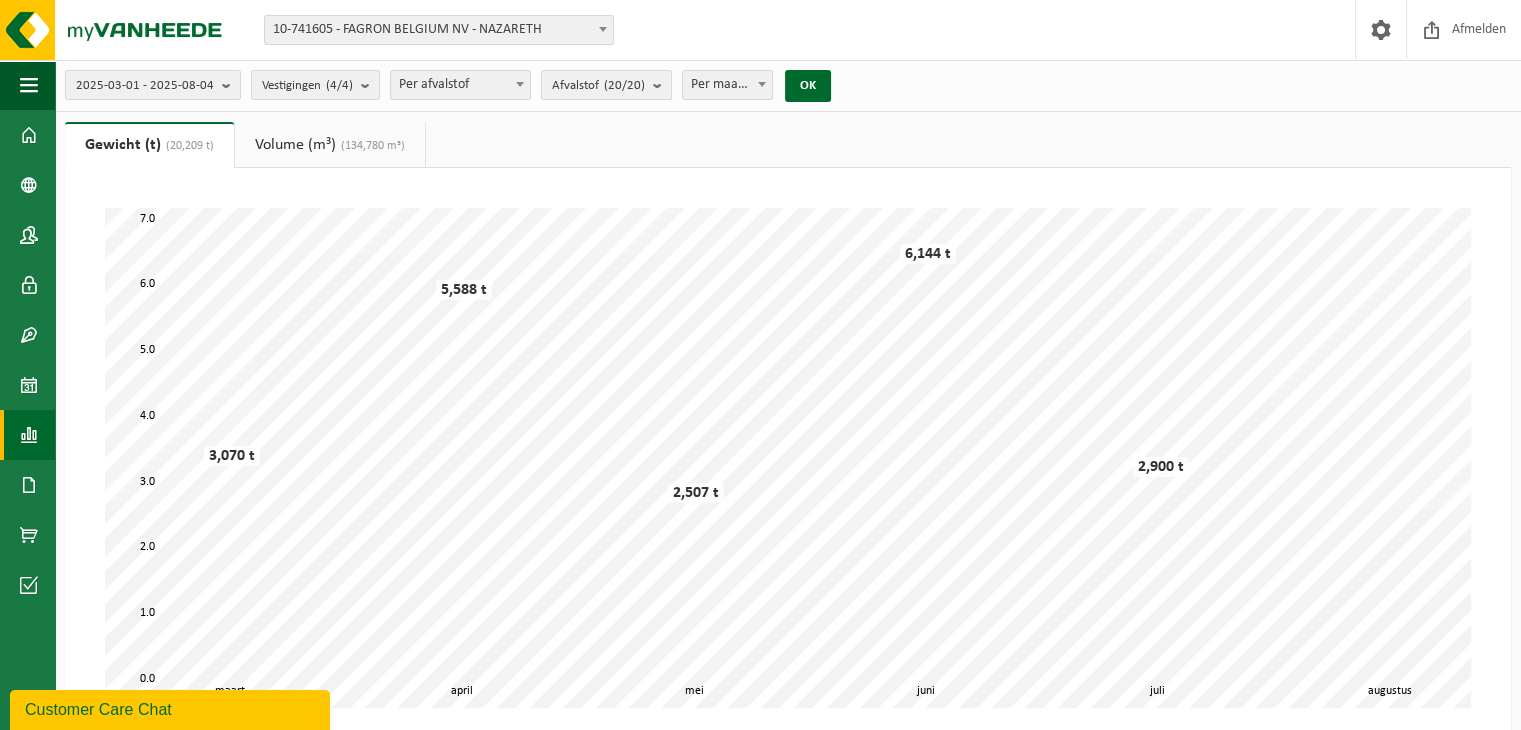 click on "10-741605 - FAGRON BELGIUM NV - NAZARETH" at bounding box center [439, 30] 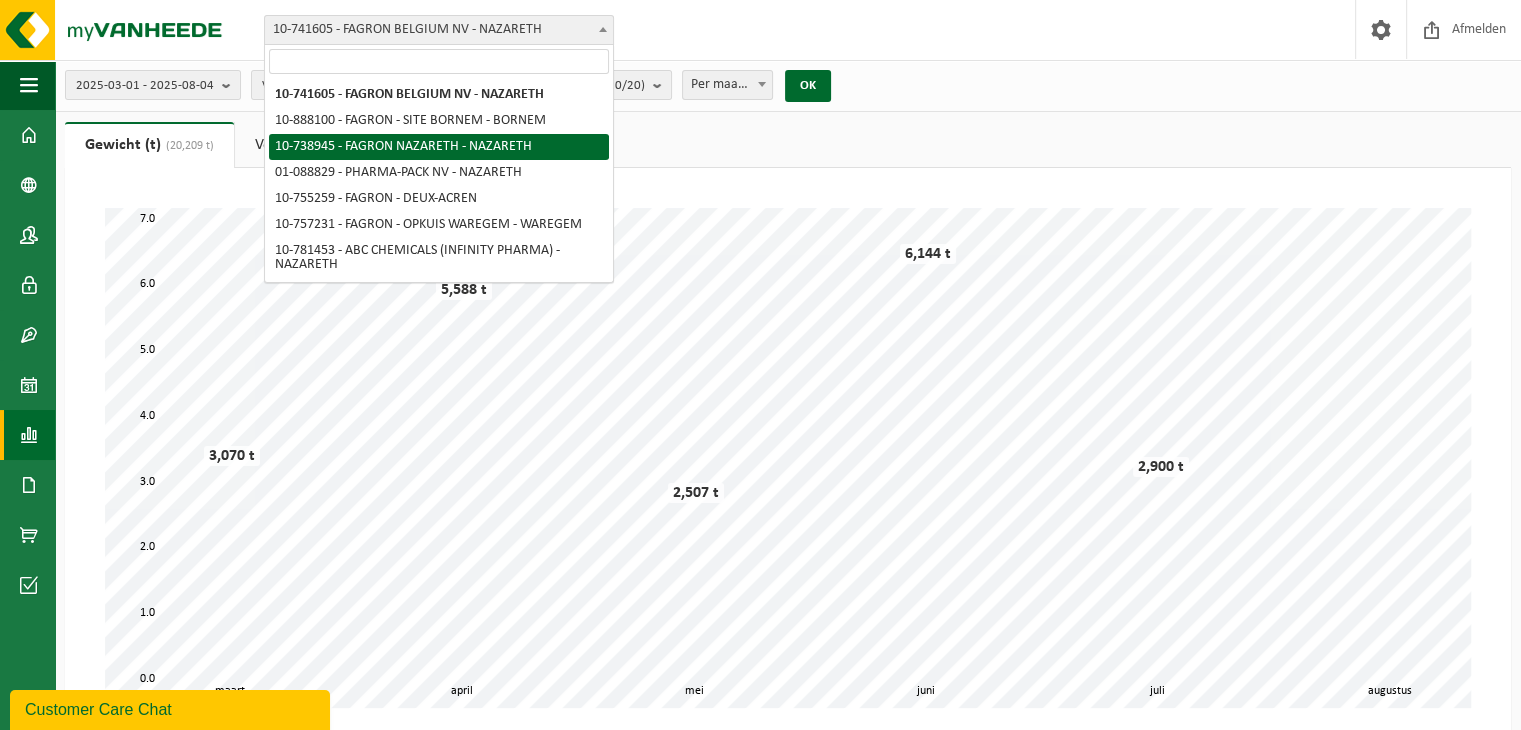 select on "3834" 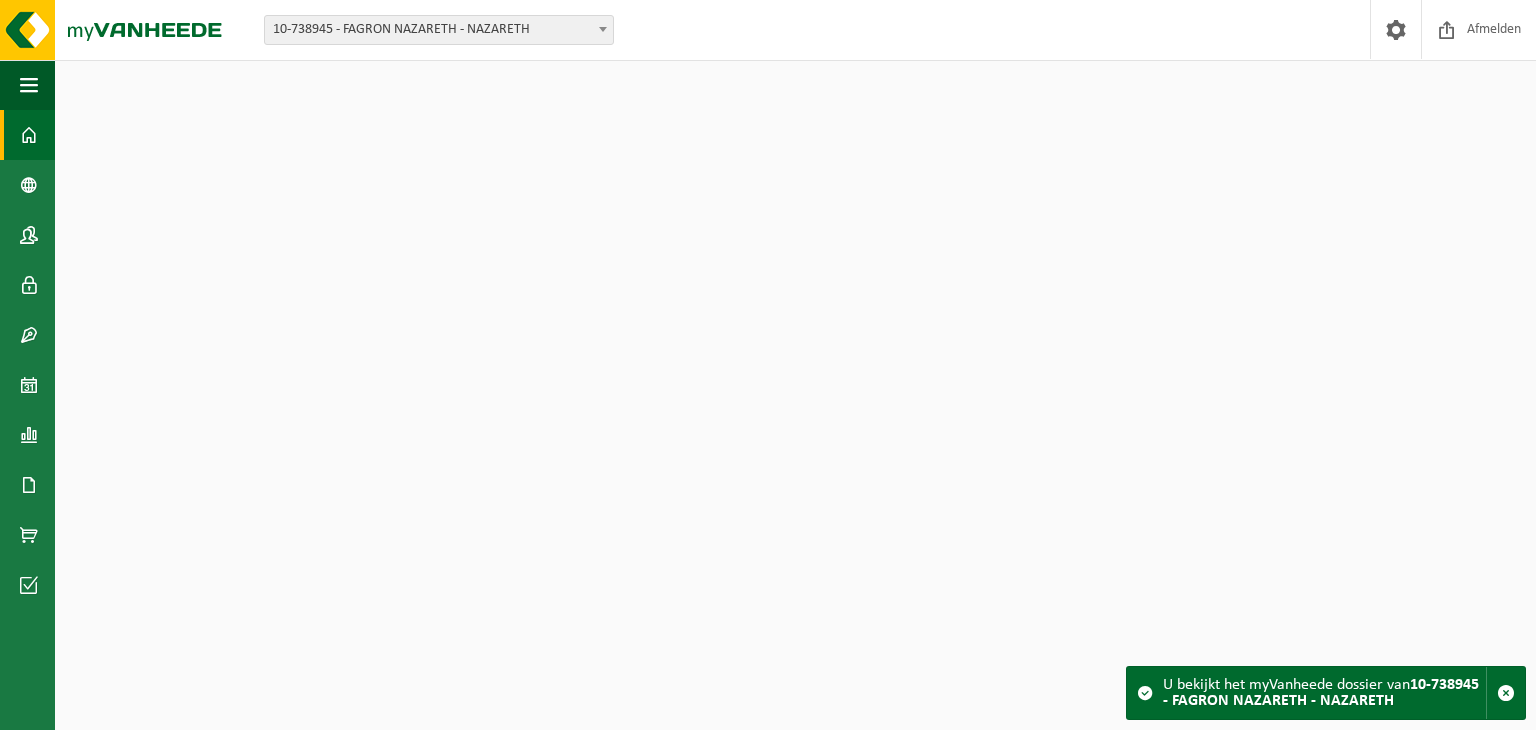 scroll, scrollTop: 0, scrollLeft: 0, axis: both 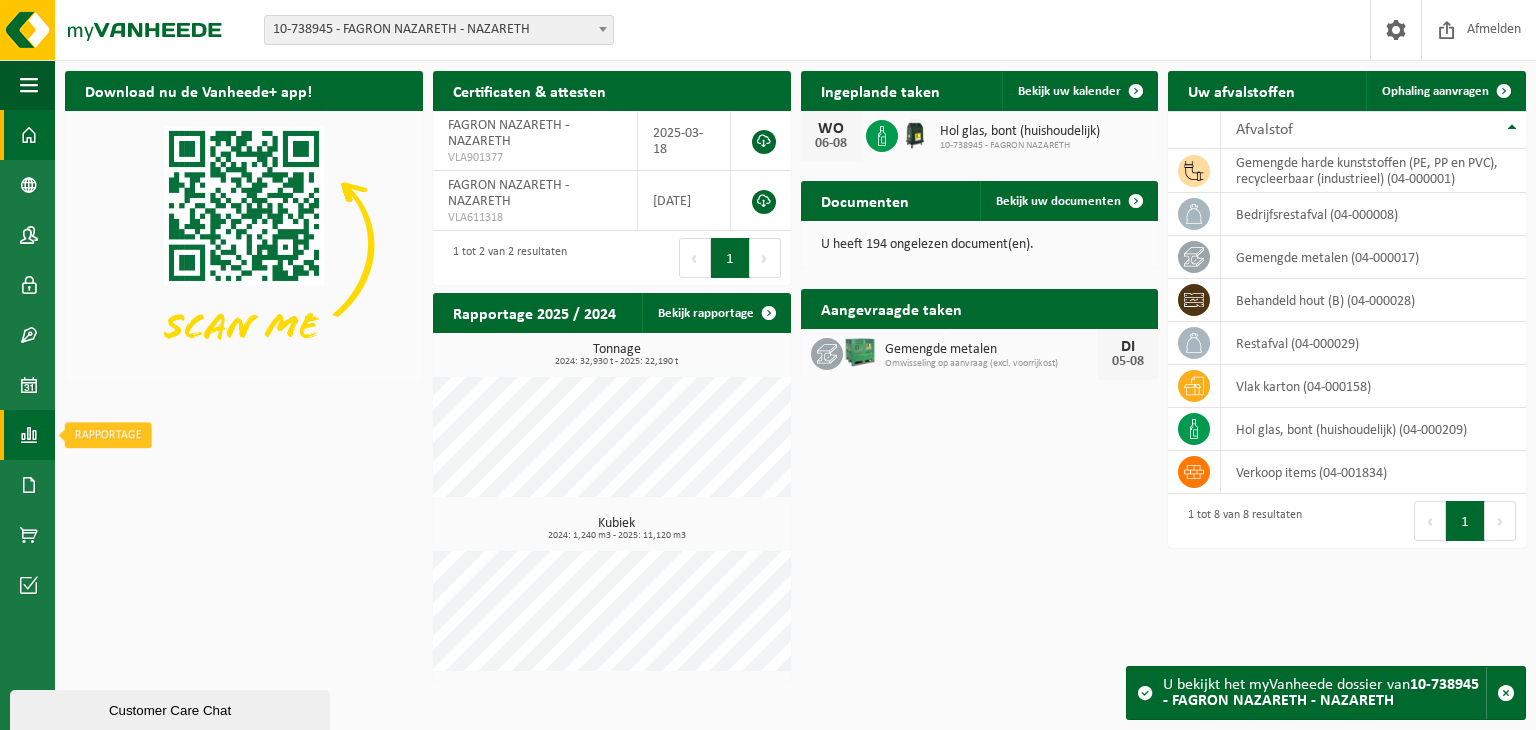 click on "Rapportage" at bounding box center [27, 435] 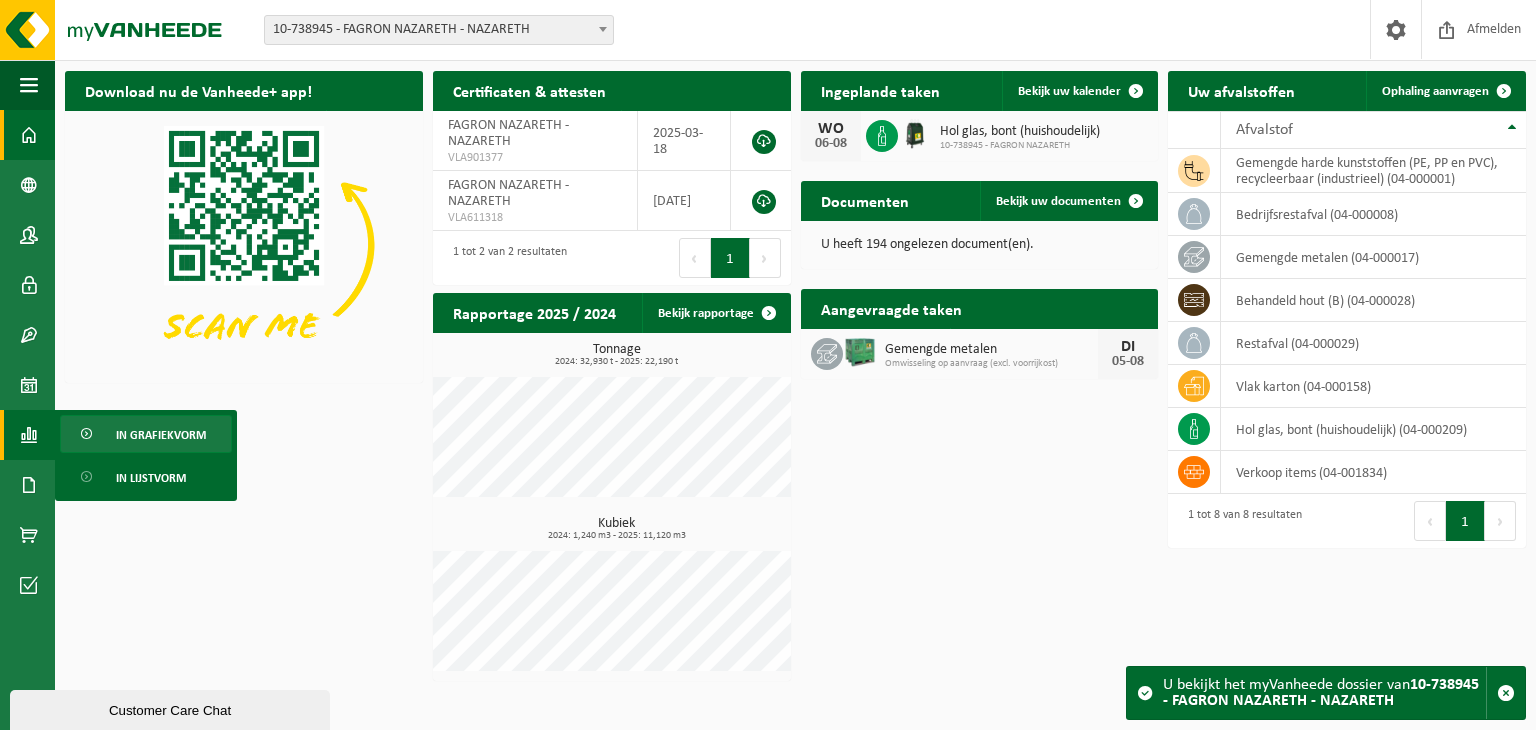 click on "In grafiekvorm" at bounding box center (161, 435) 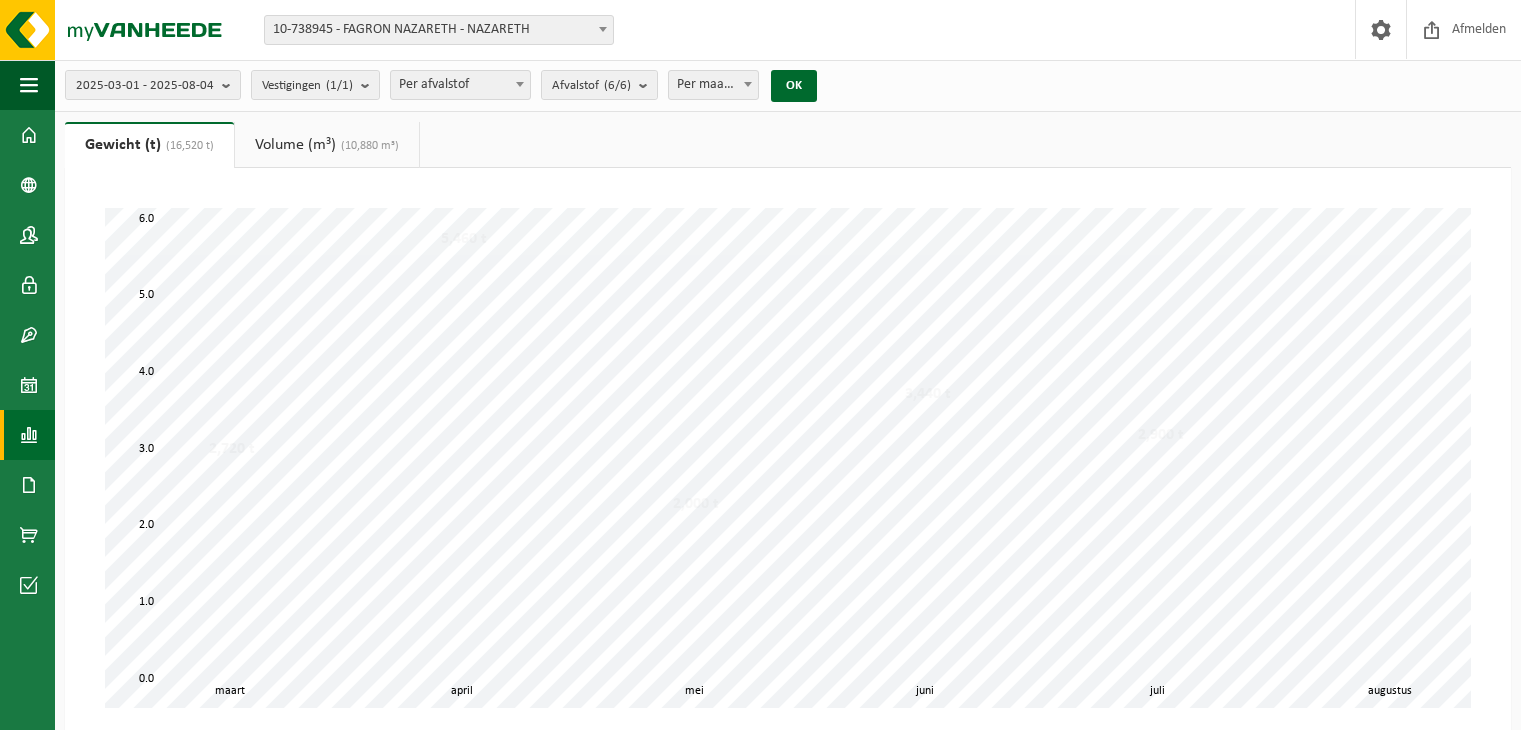 scroll, scrollTop: 0, scrollLeft: 0, axis: both 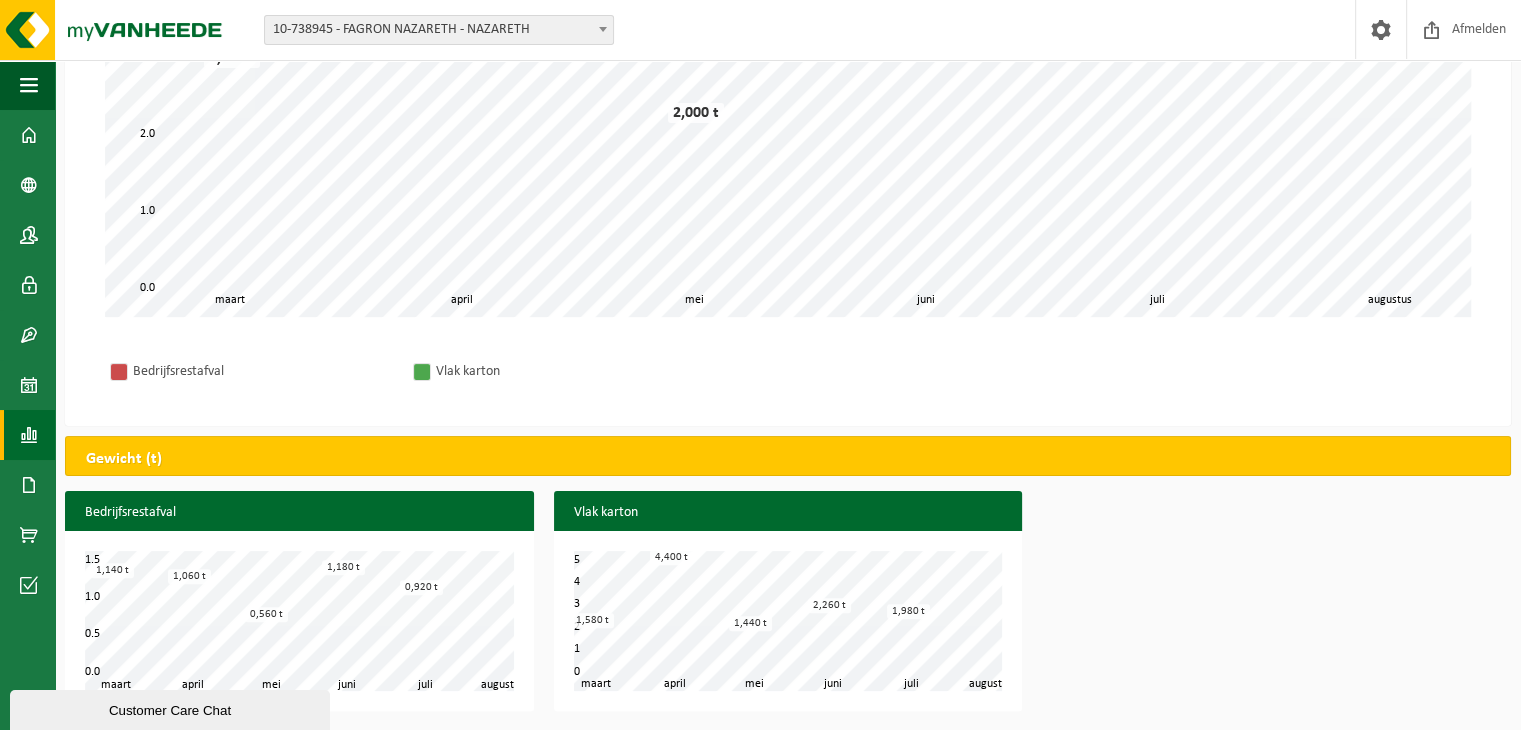 click on "Bedrijfsrestafval" at bounding box center [299, 513] 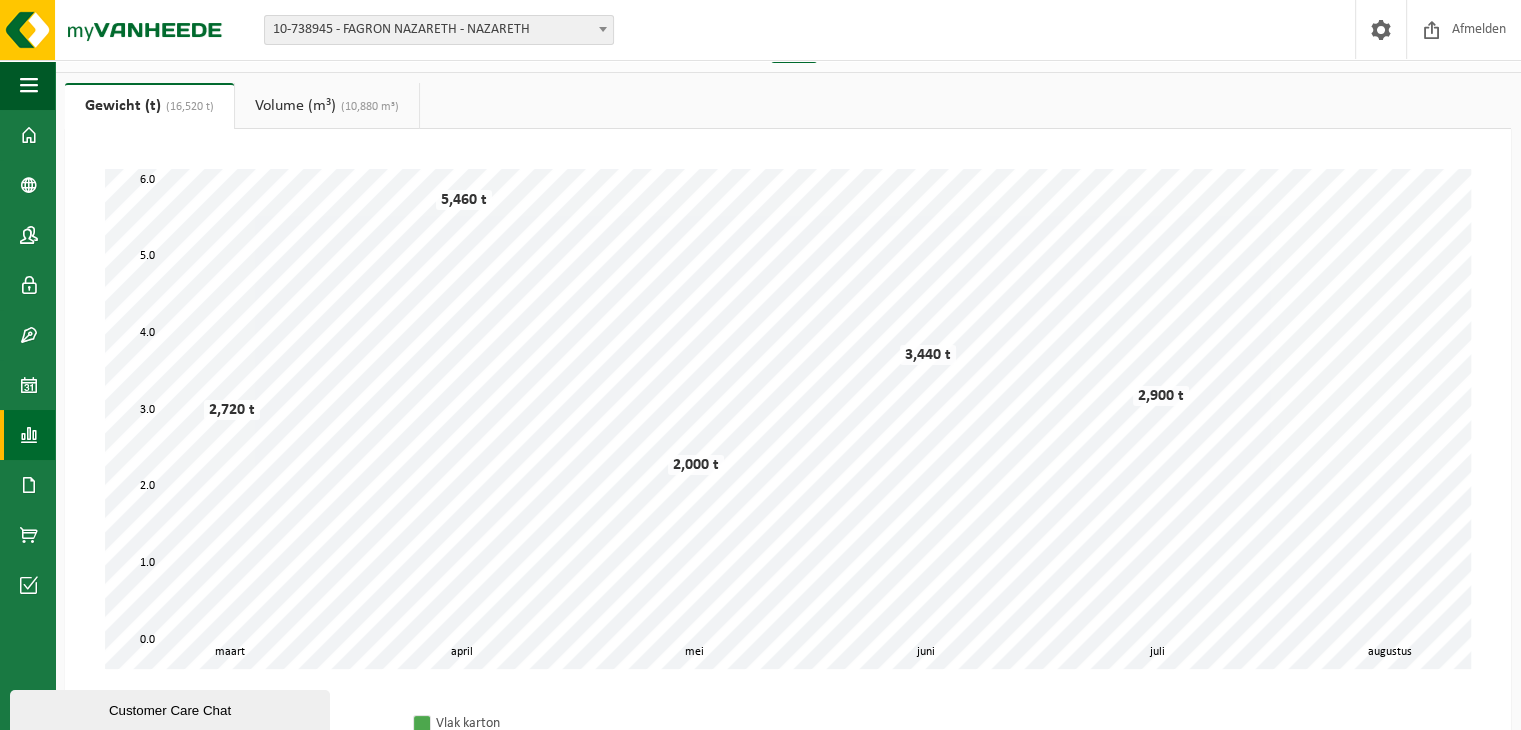 scroll, scrollTop: 0, scrollLeft: 0, axis: both 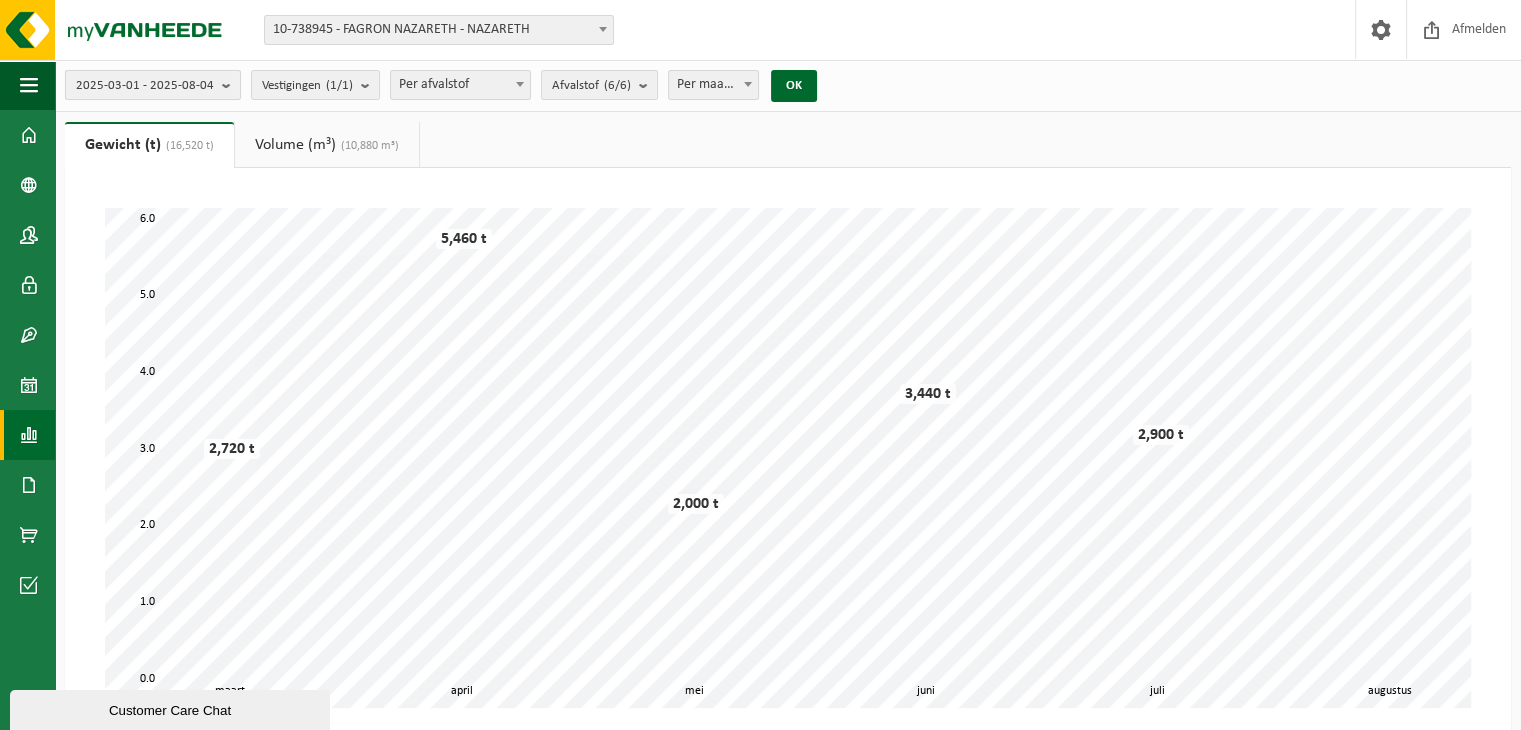 click on "2025-03-01 - 2025-08-04" at bounding box center [145, 86] 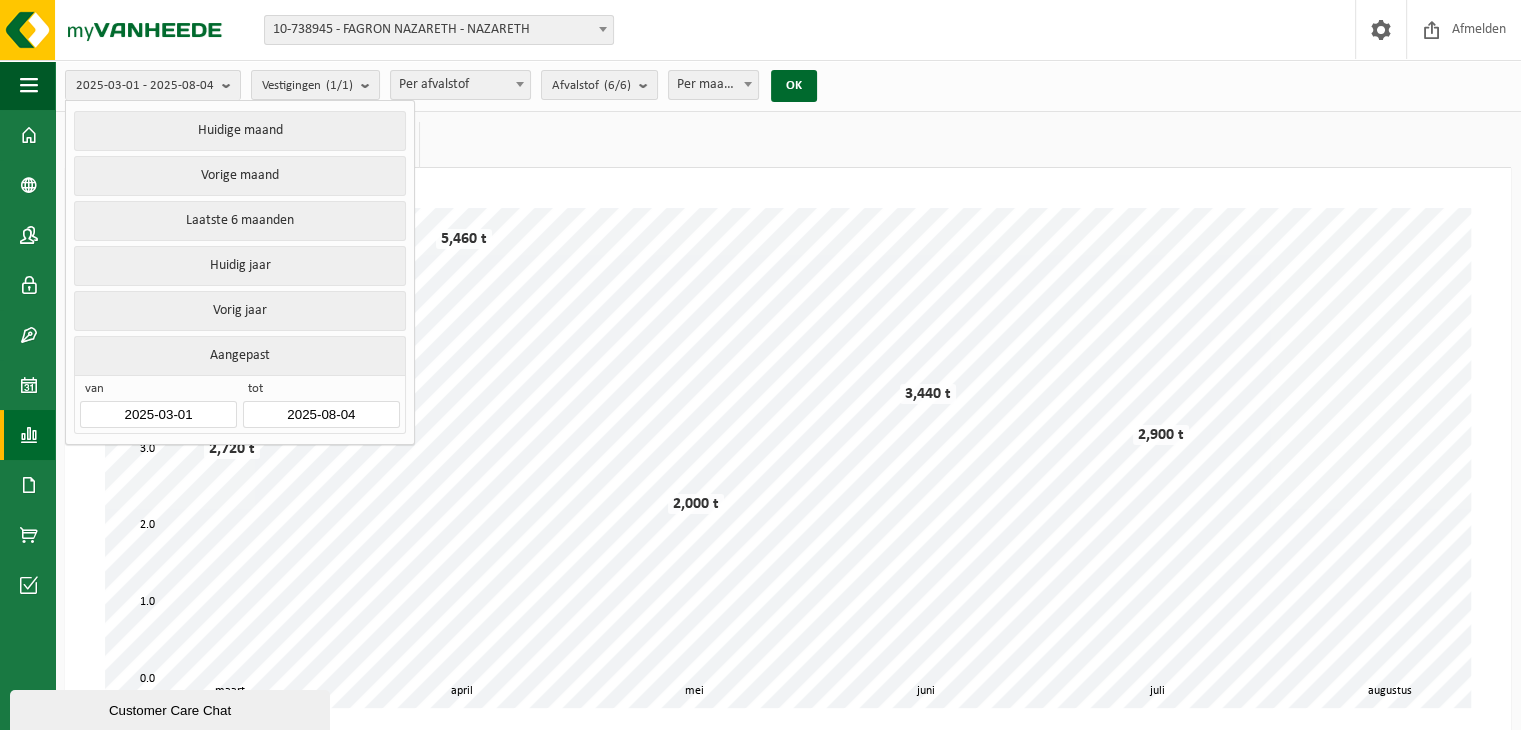 click on "2025-03-01" at bounding box center [158, 414] 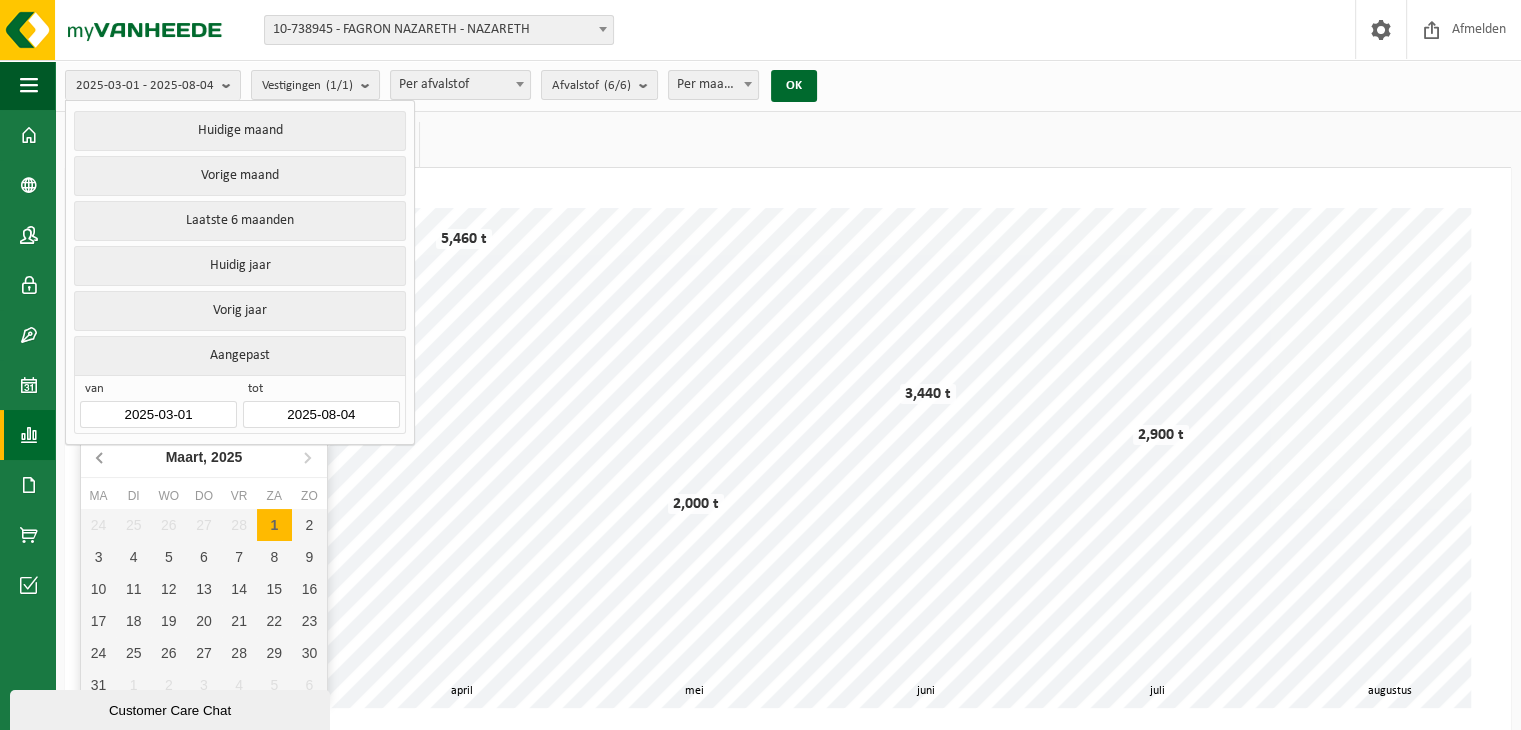click 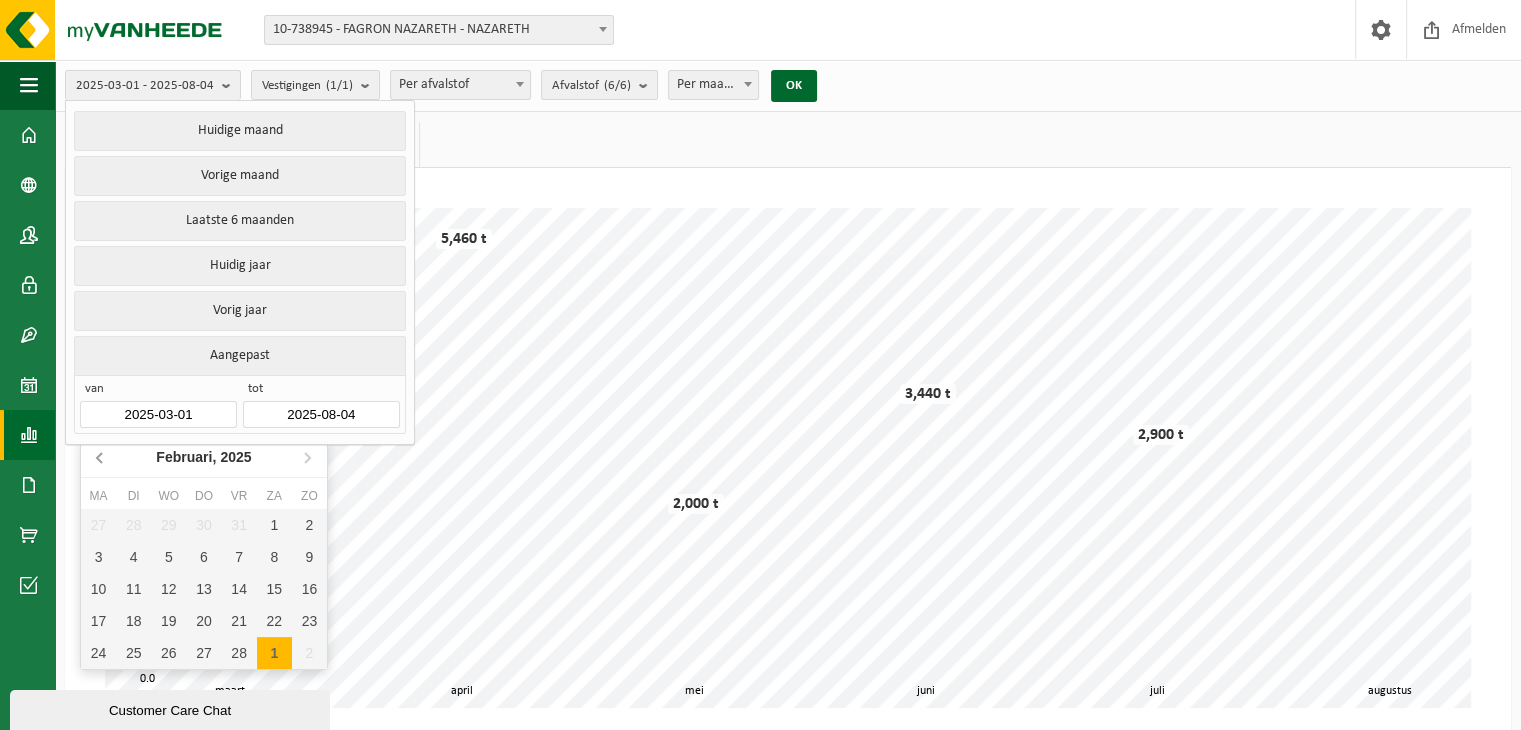 click 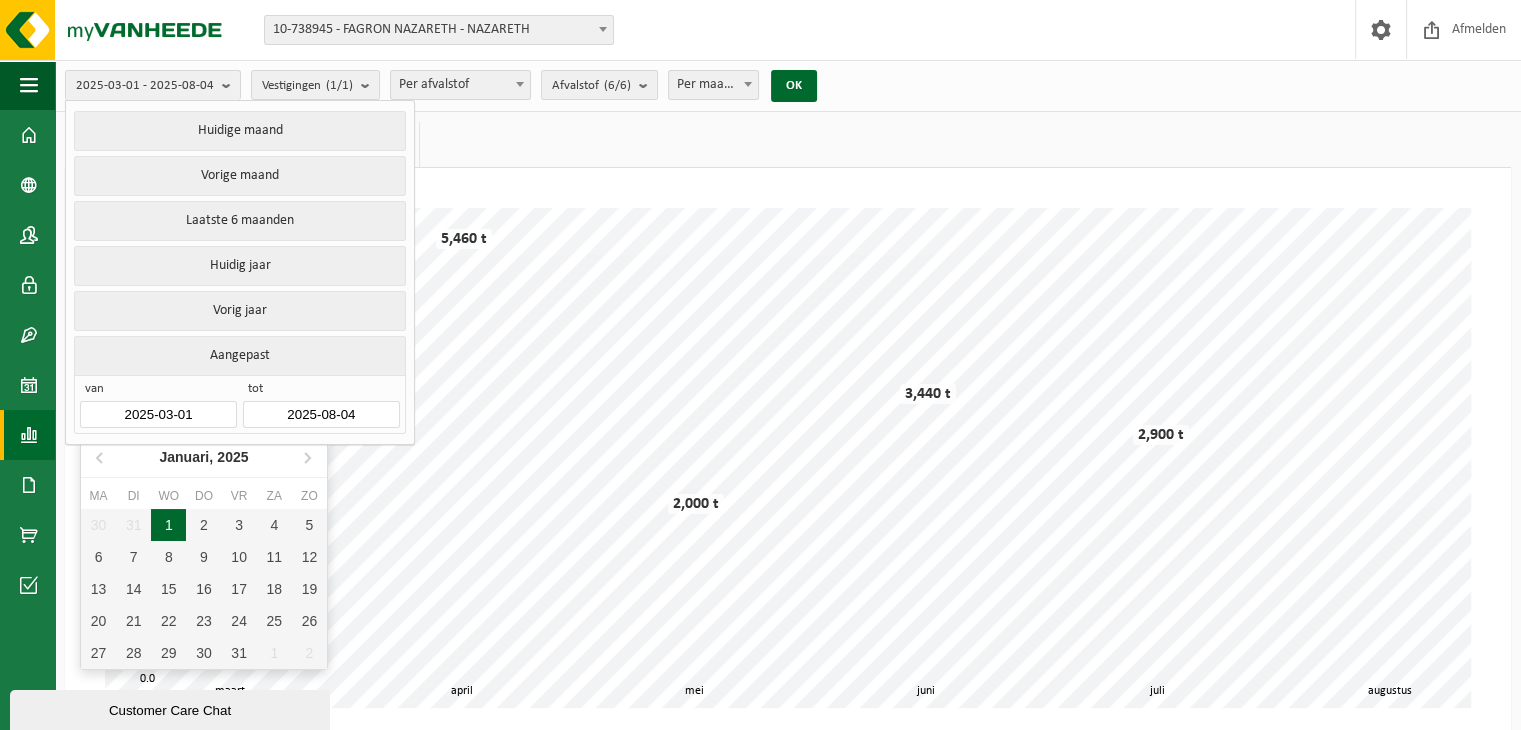 click on "1" at bounding box center (168, 525) 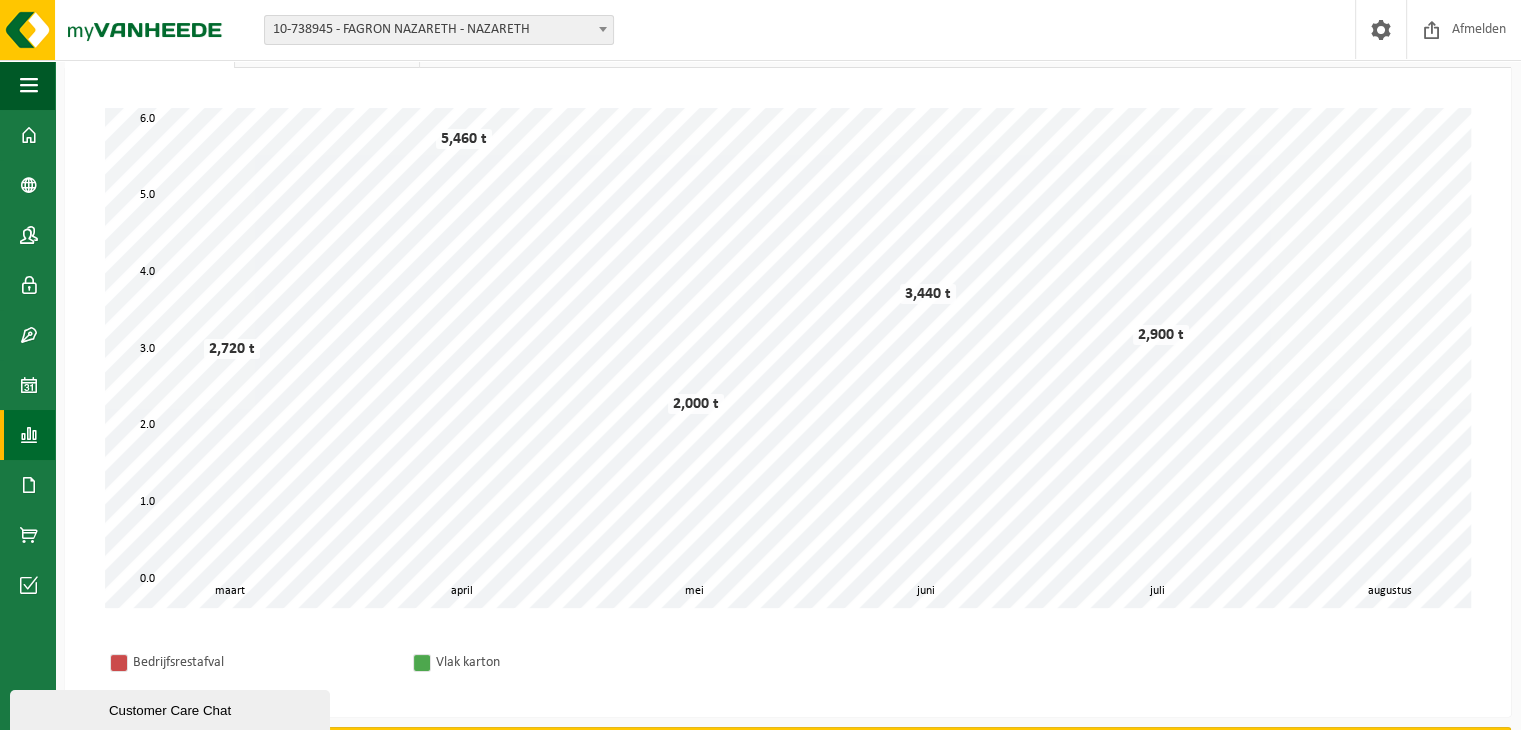 scroll, scrollTop: 0, scrollLeft: 0, axis: both 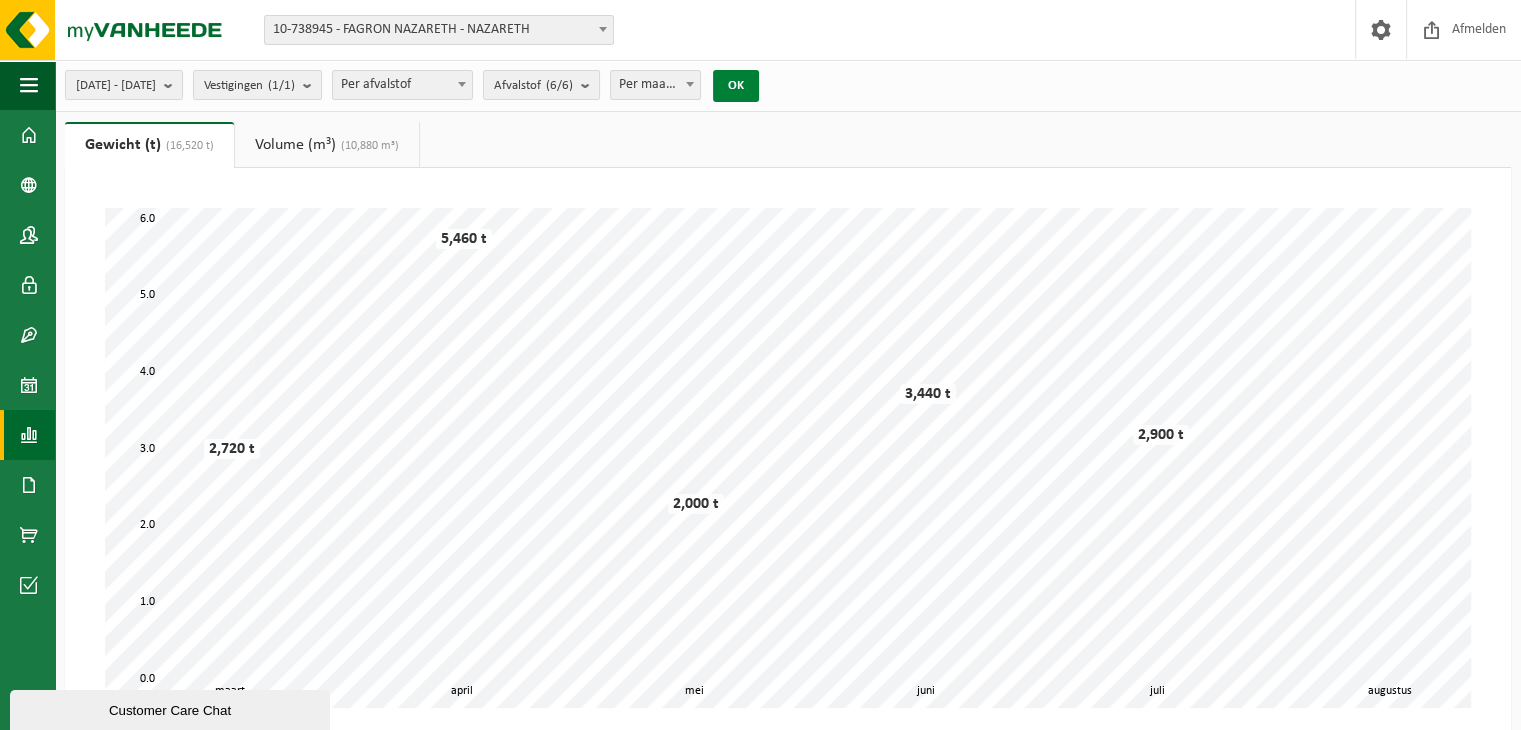 click on "OK" at bounding box center (736, 86) 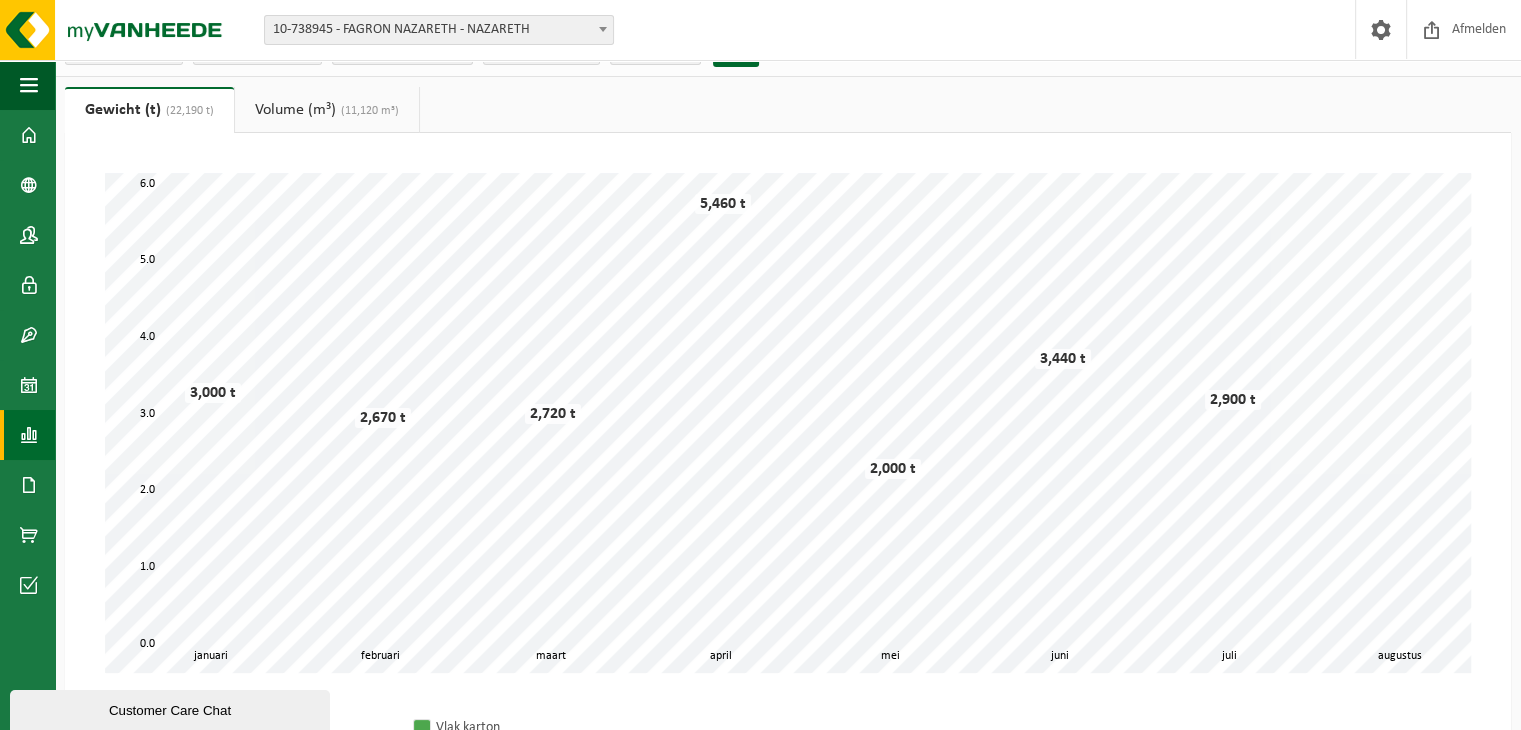 scroll, scrollTop: 0, scrollLeft: 0, axis: both 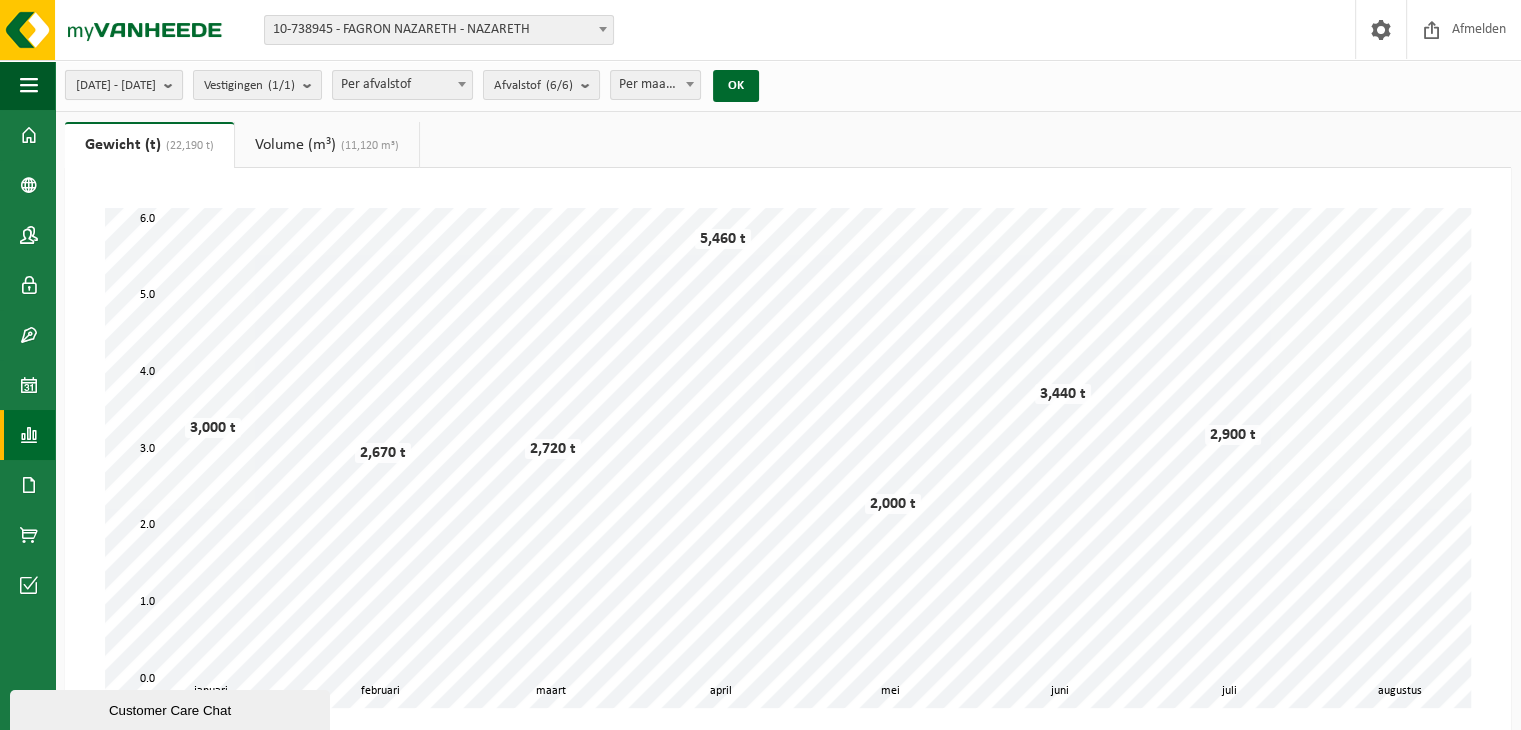 click on "[DATE] - [DATE]" at bounding box center (116, 86) 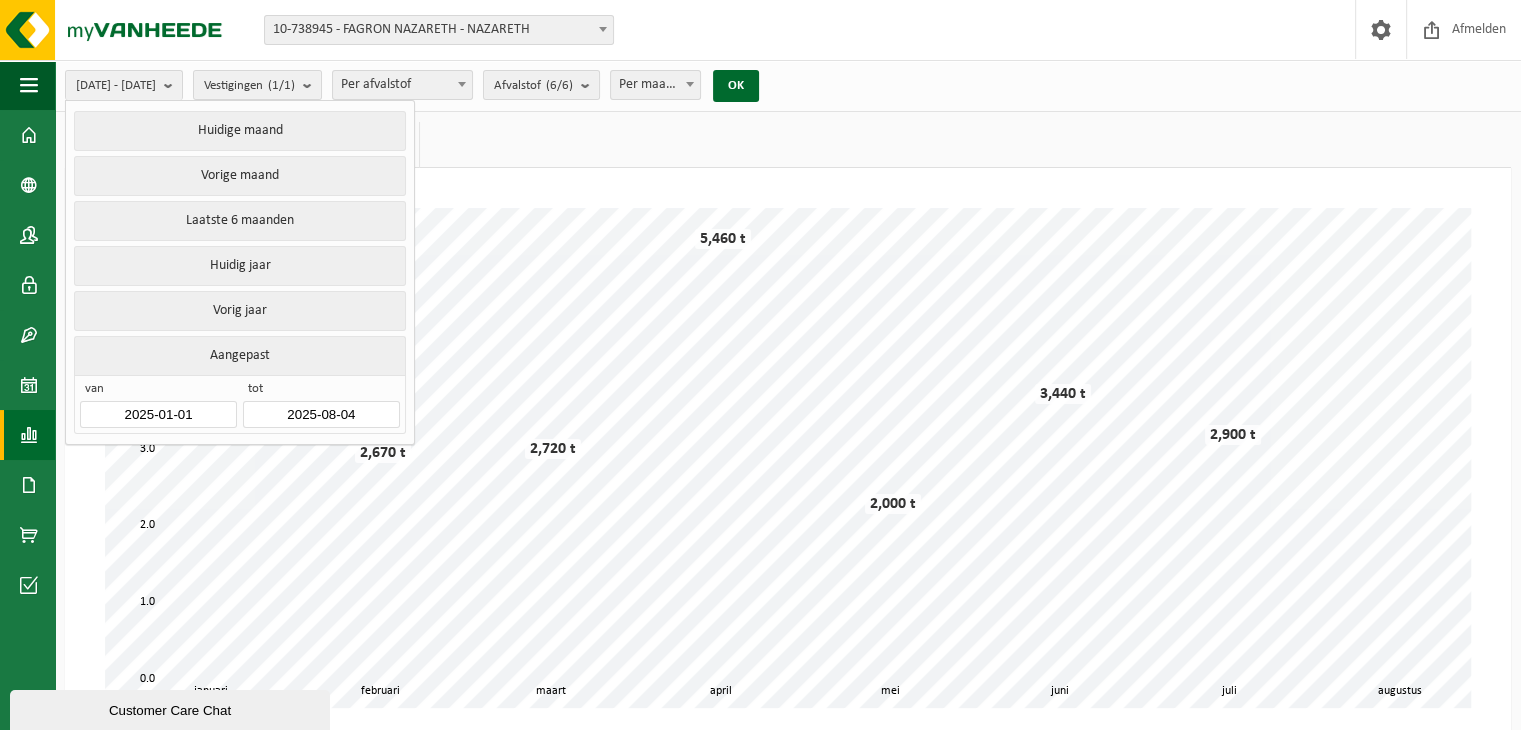 click on "Aangepast" at bounding box center [239, 355] 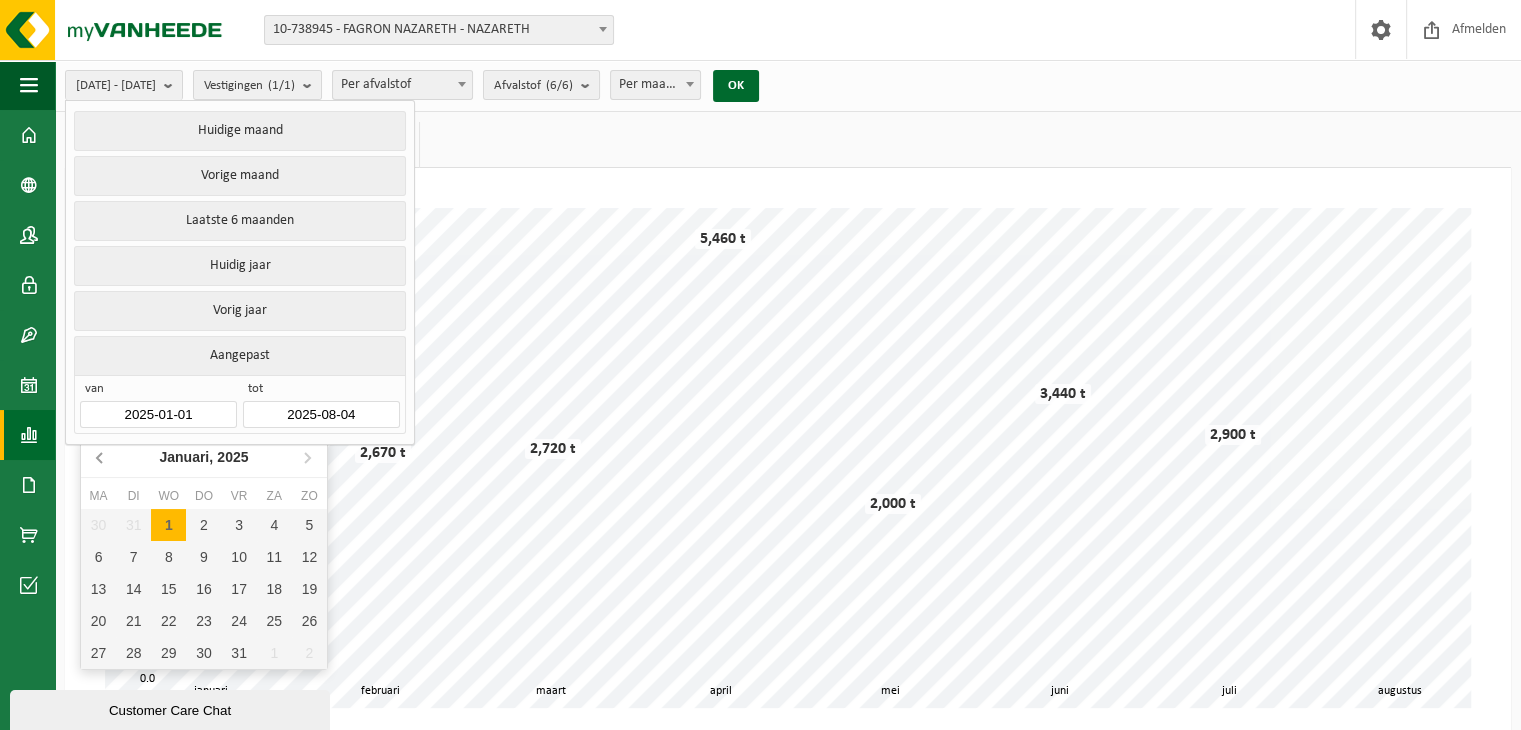 click 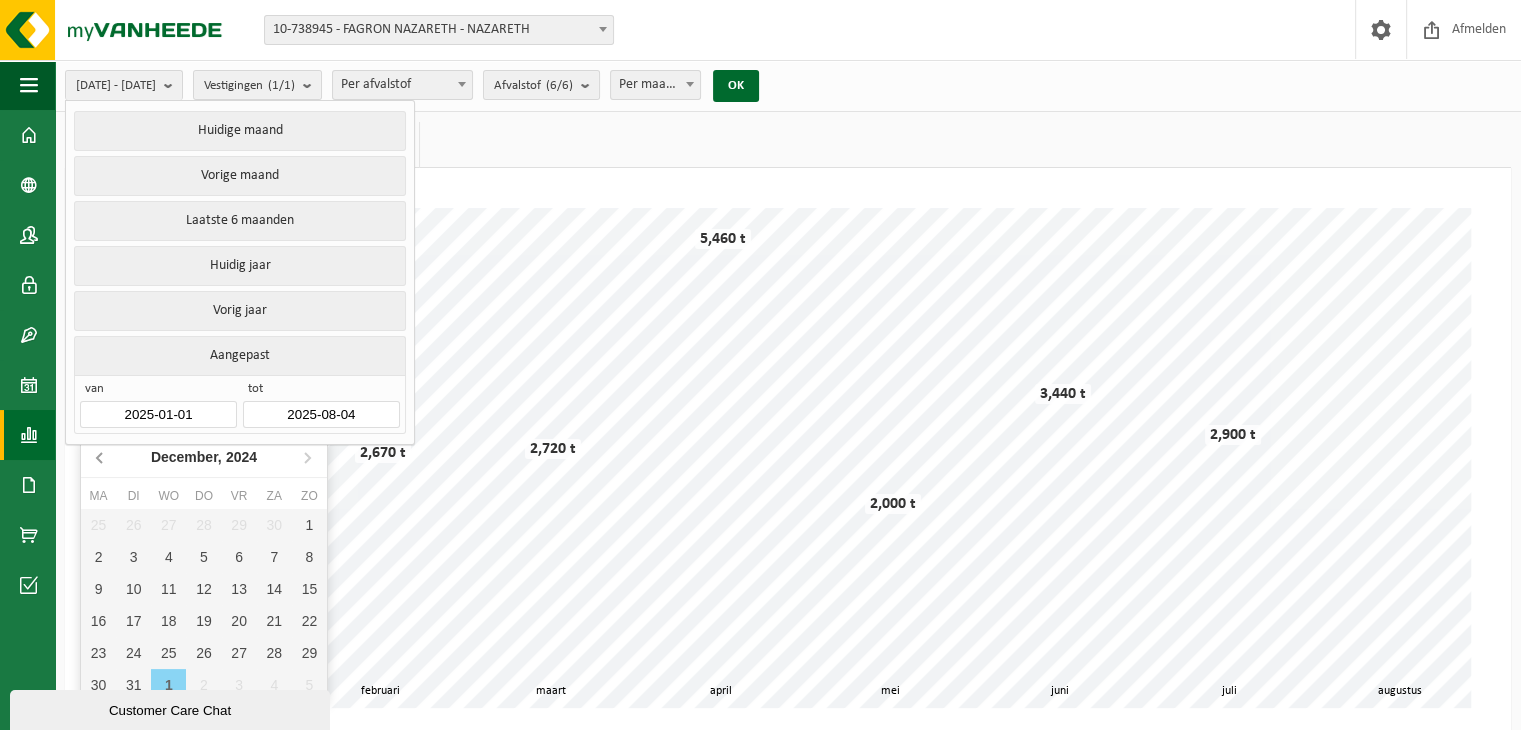 click 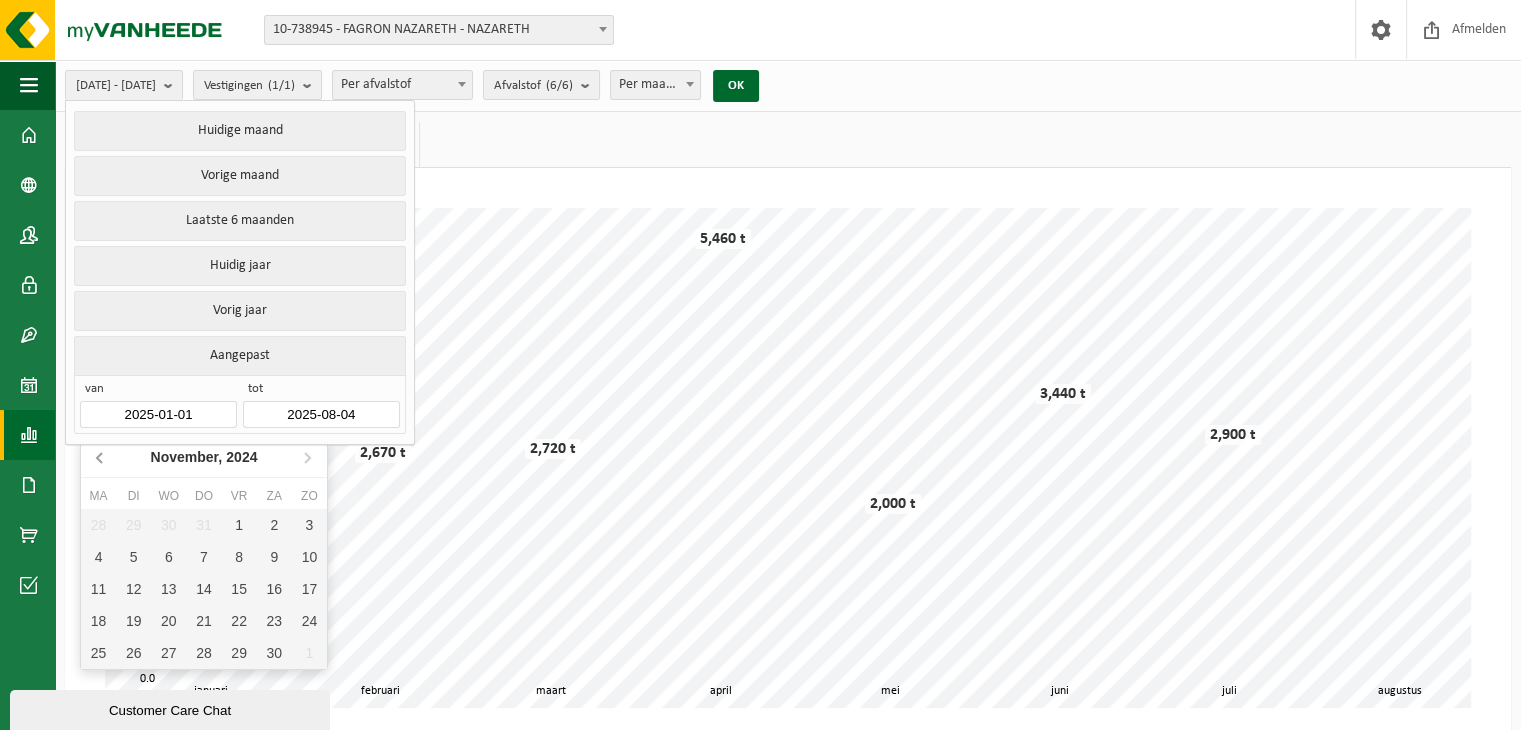 click 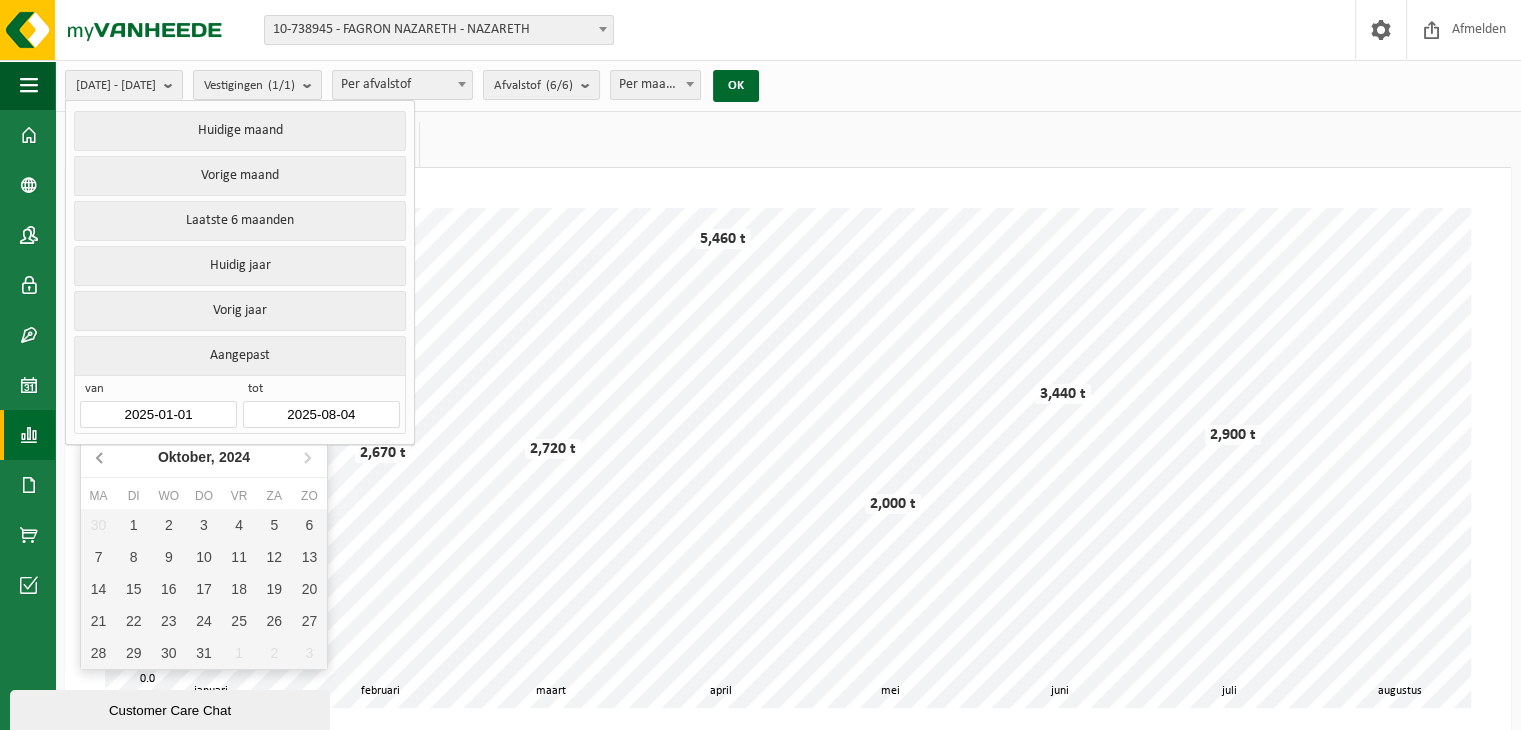 click 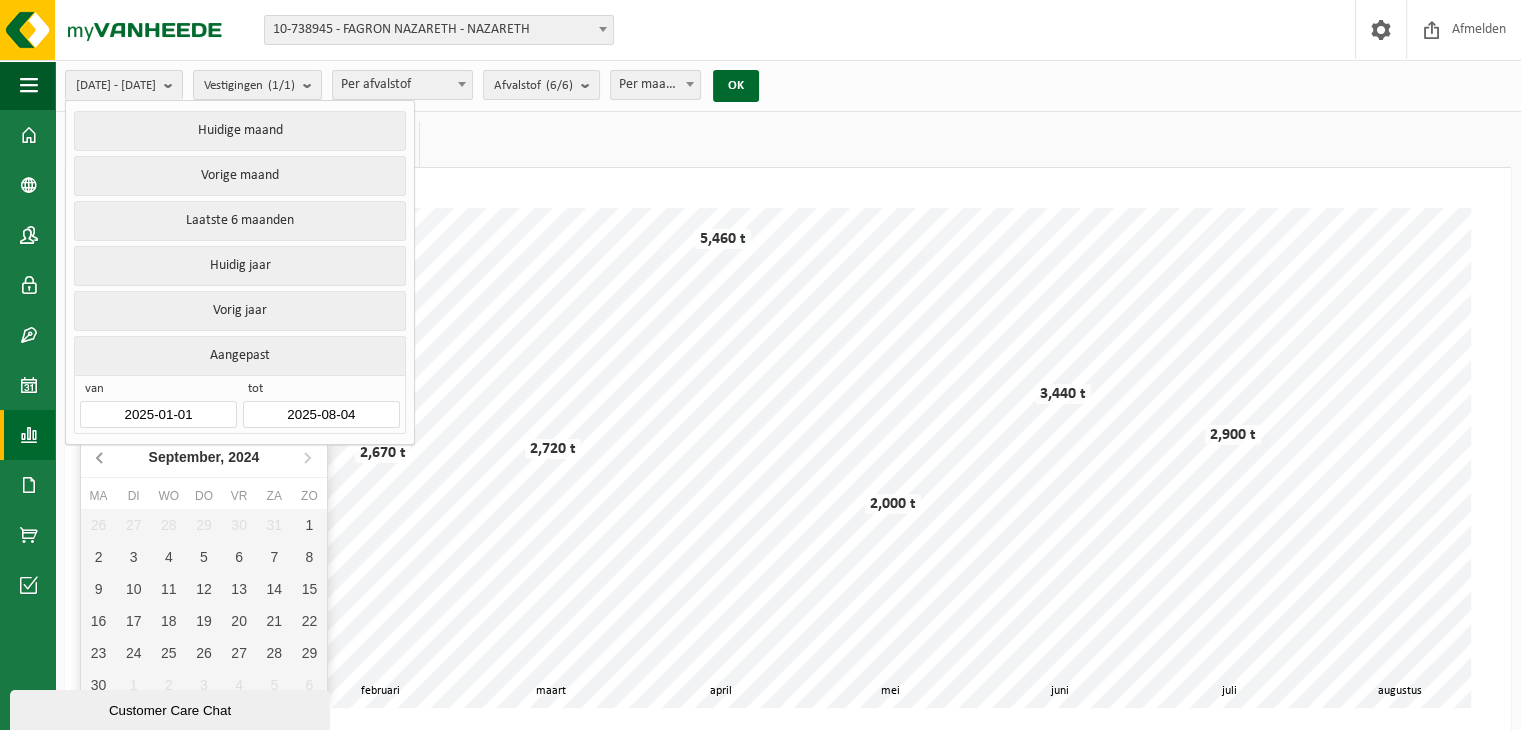 click 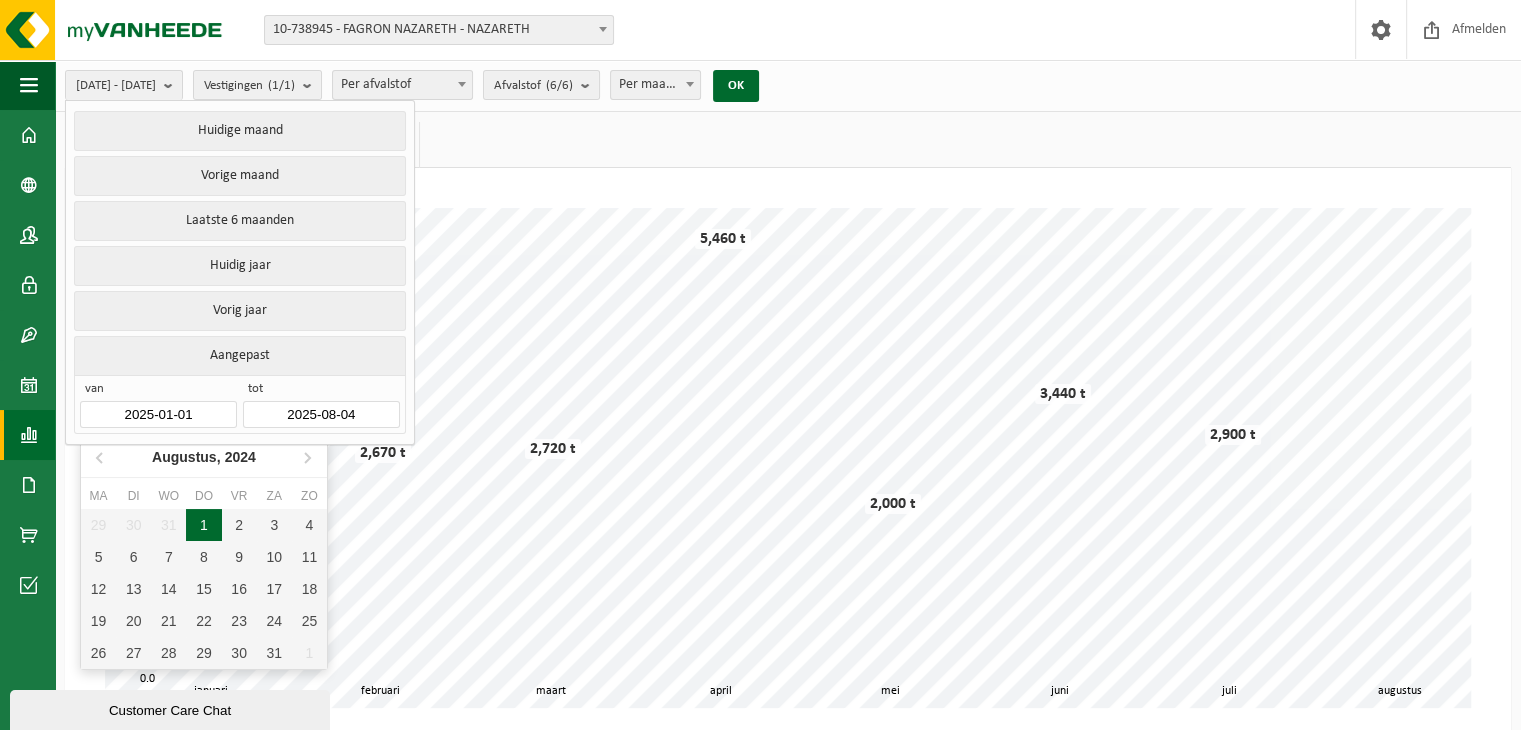 click on "1" at bounding box center (203, 525) 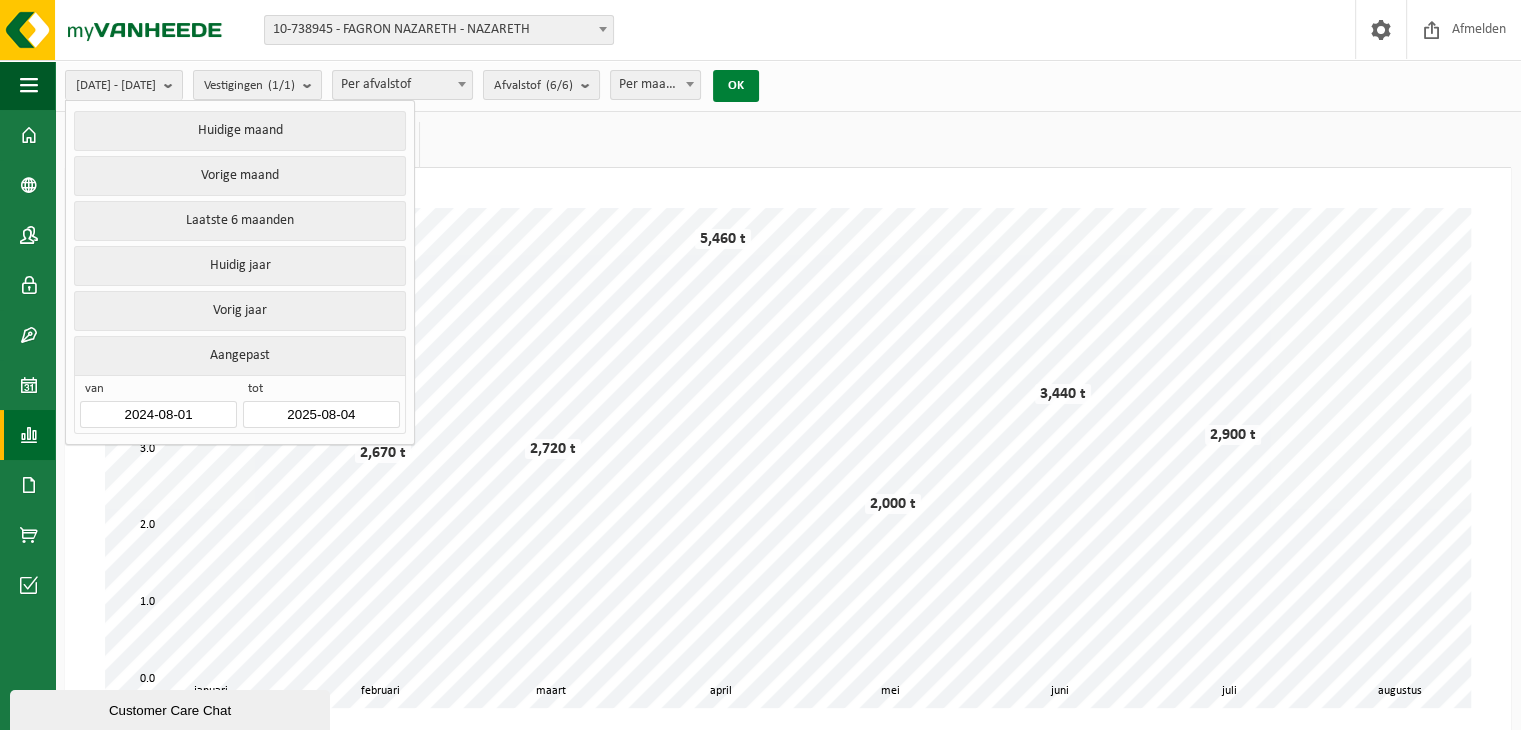 click on "OK" at bounding box center [736, 86] 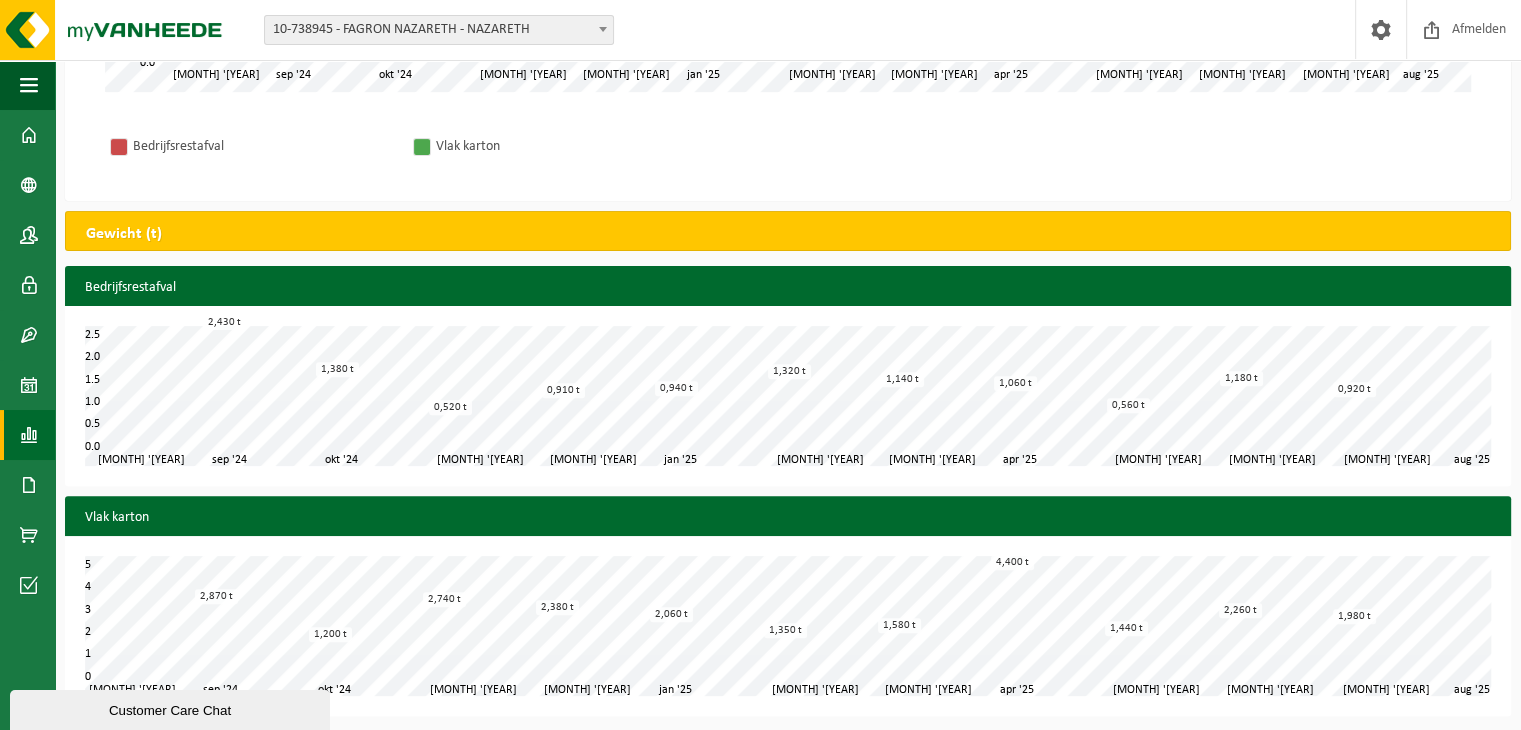 scroll, scrollTop: 621, scrollLeft: 0, axis: vertical 